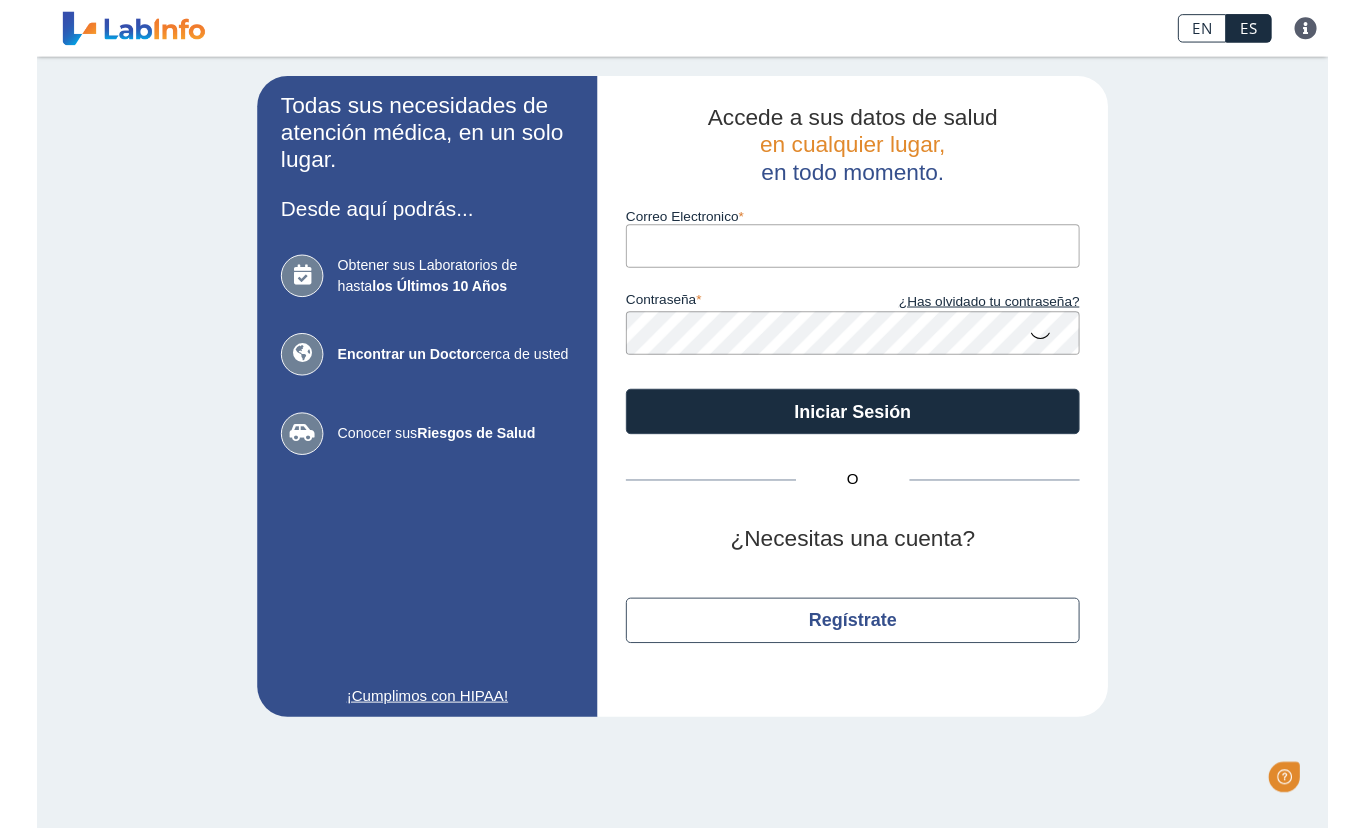 scroll, scrollTop: 0, scrollLeft: 0, axis: both 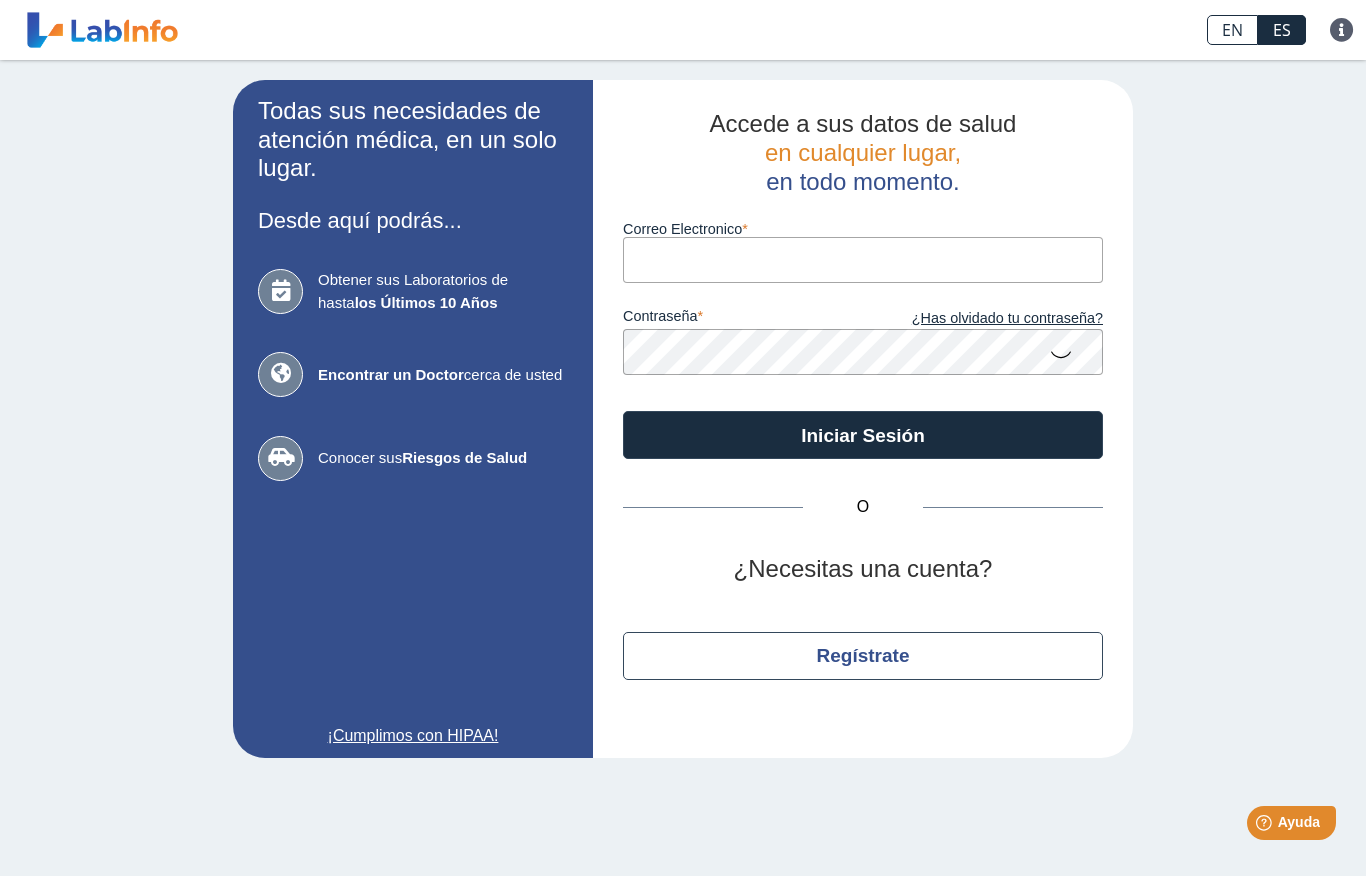 click on "Correo Electronico" at bounding box center [863, 259] 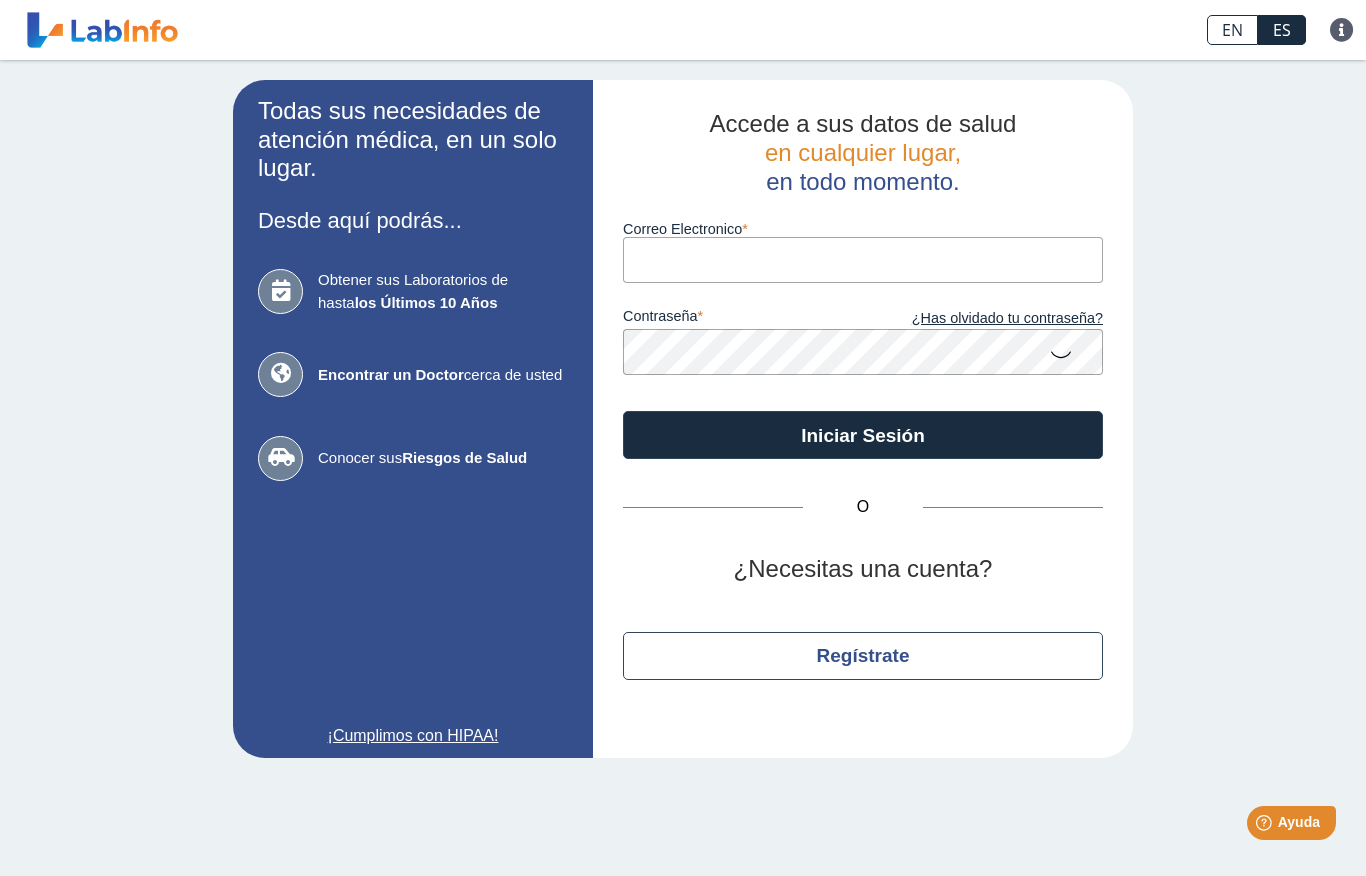 type on "[EMAIL]" 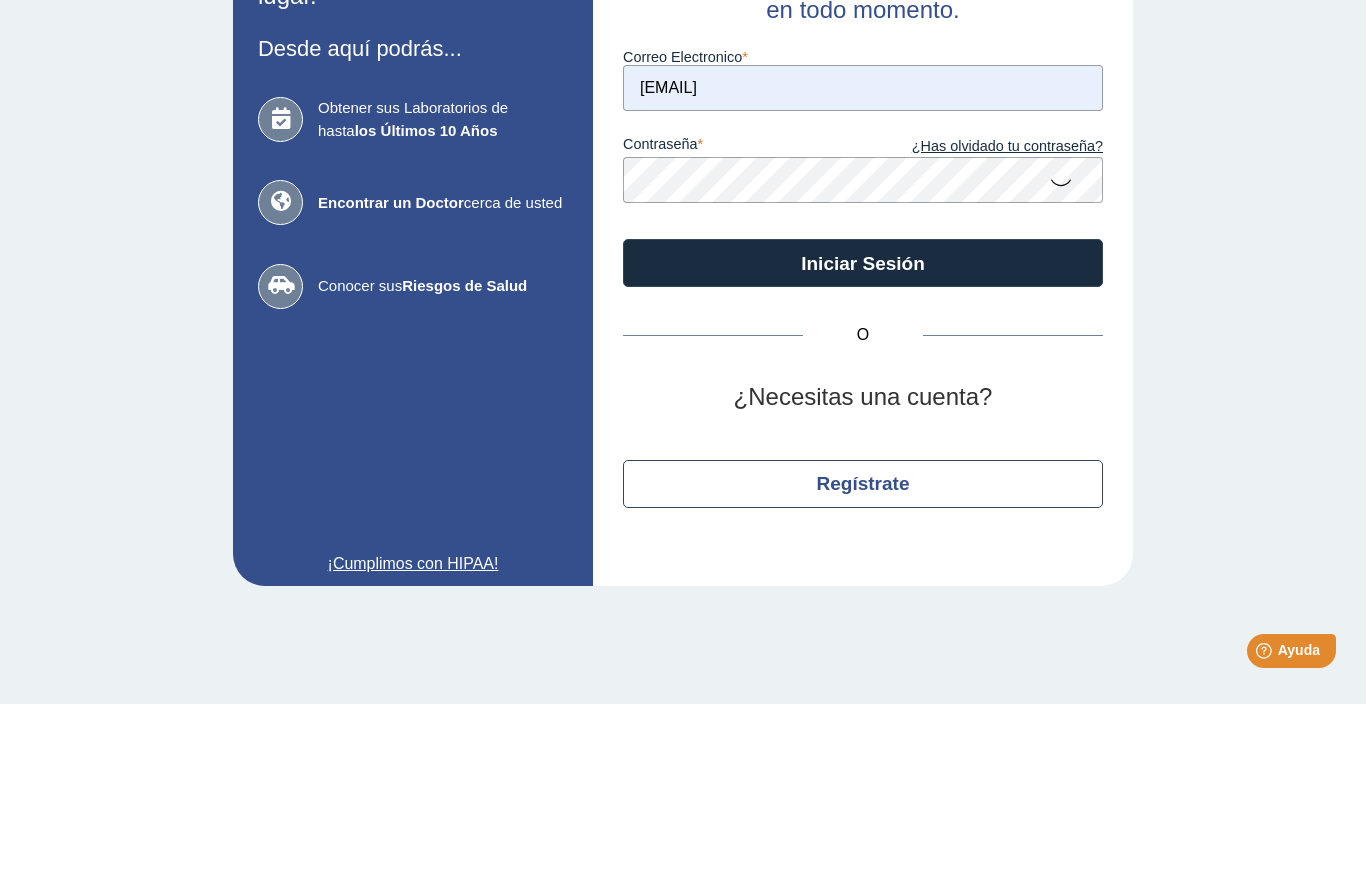 click on "Iniciar Sesión" 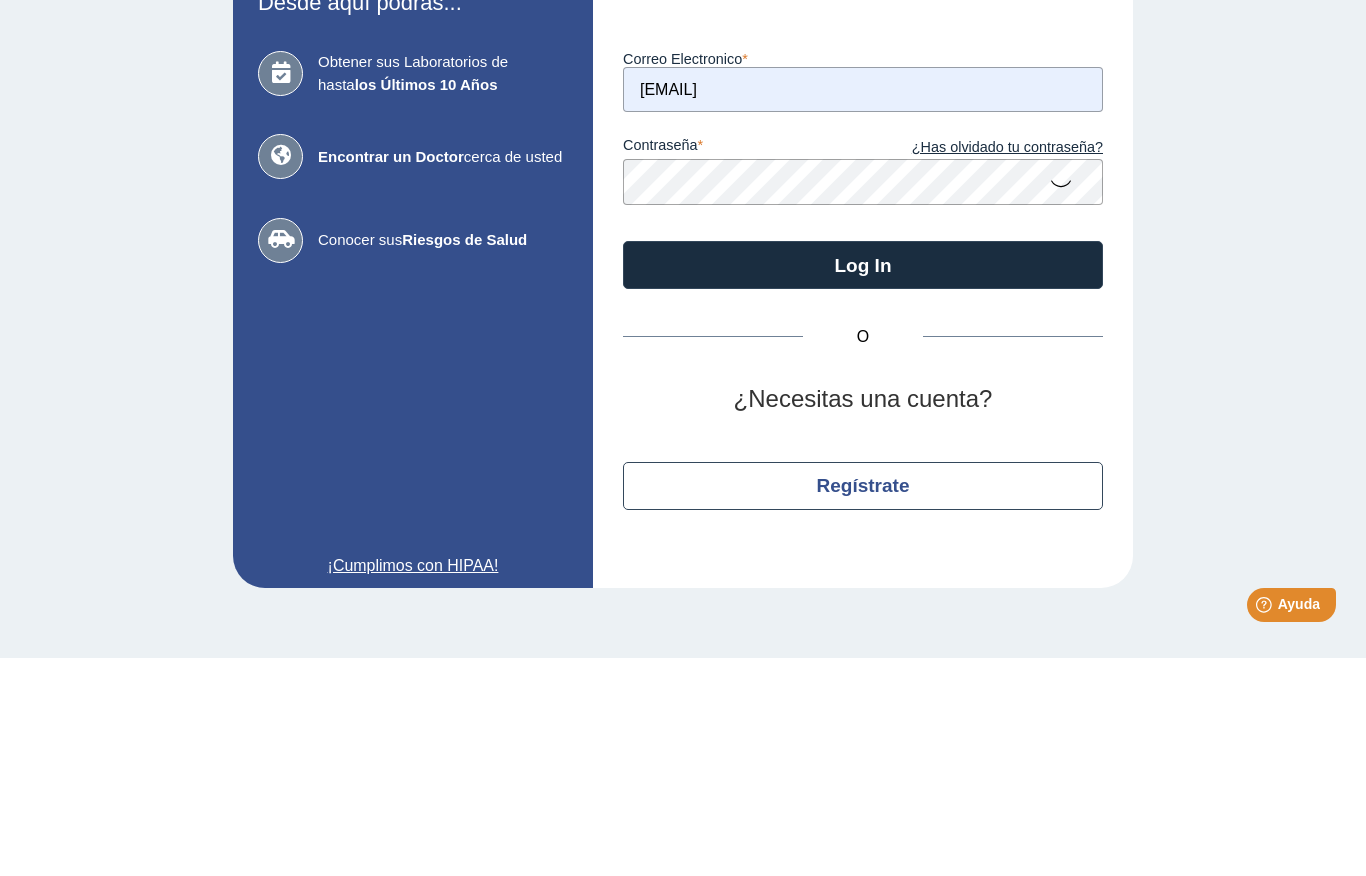 click on "¿Has olvidado tu contraseña?" 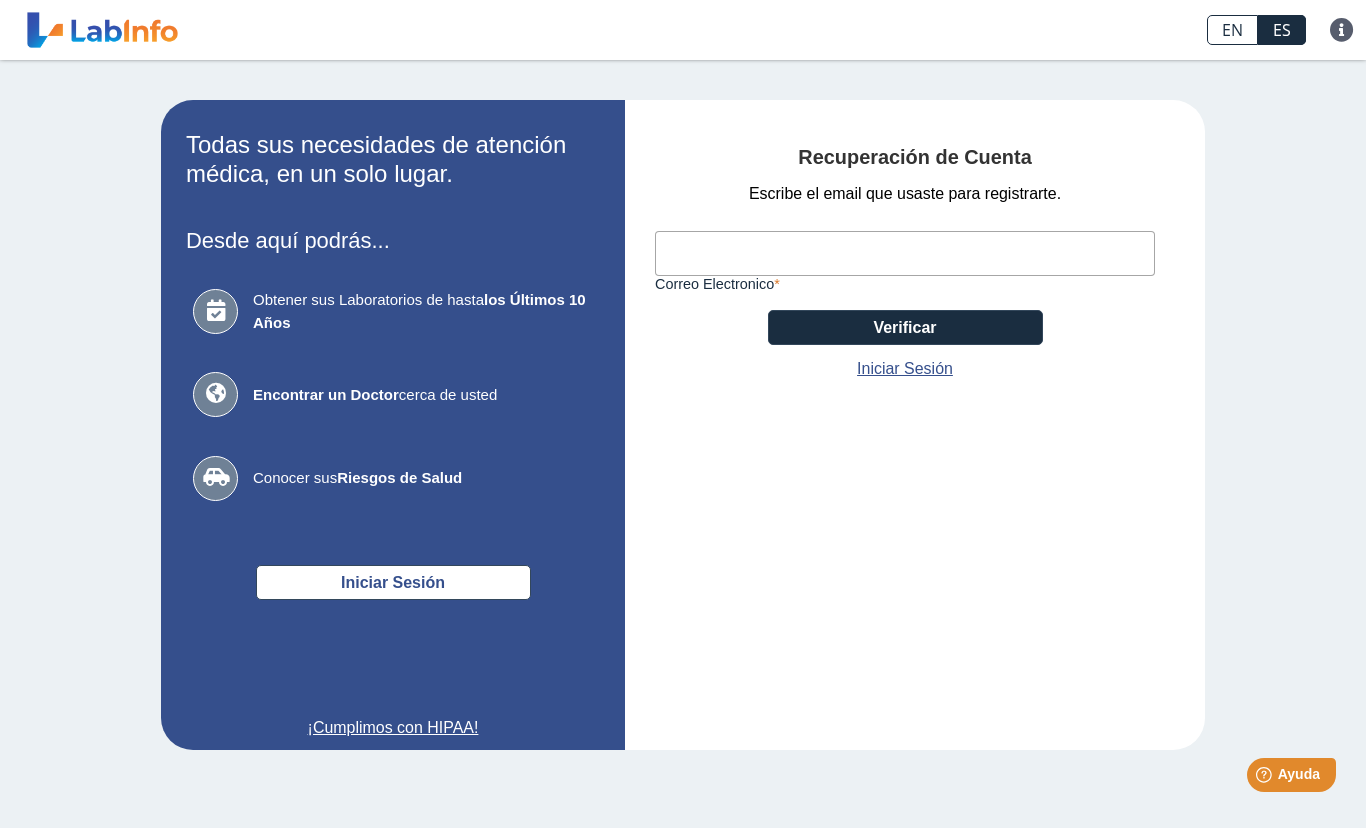 click on "Correo Electronico" at bounding box center (905, 253) 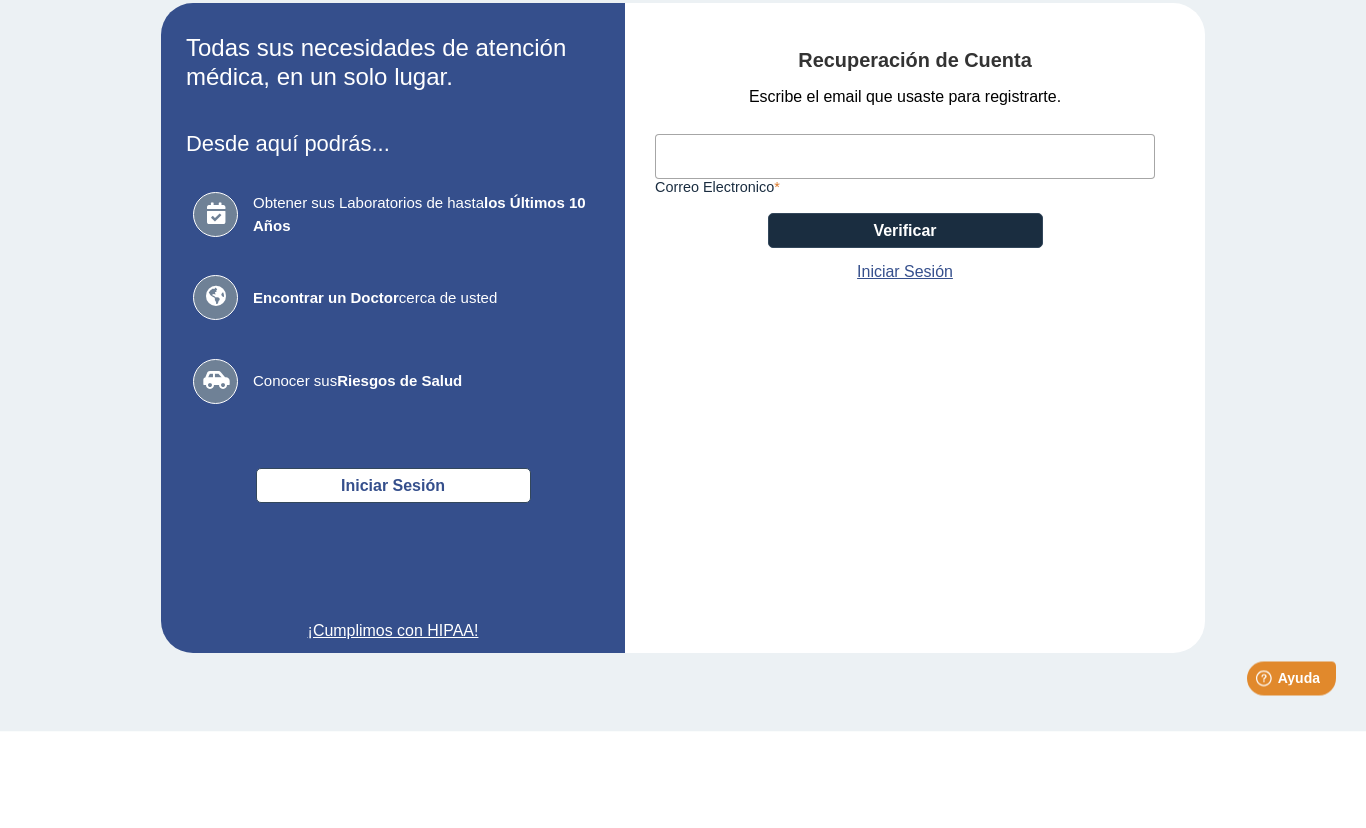 type on "[FIRST]-[LAST]@[EXAMPLE.COM]" 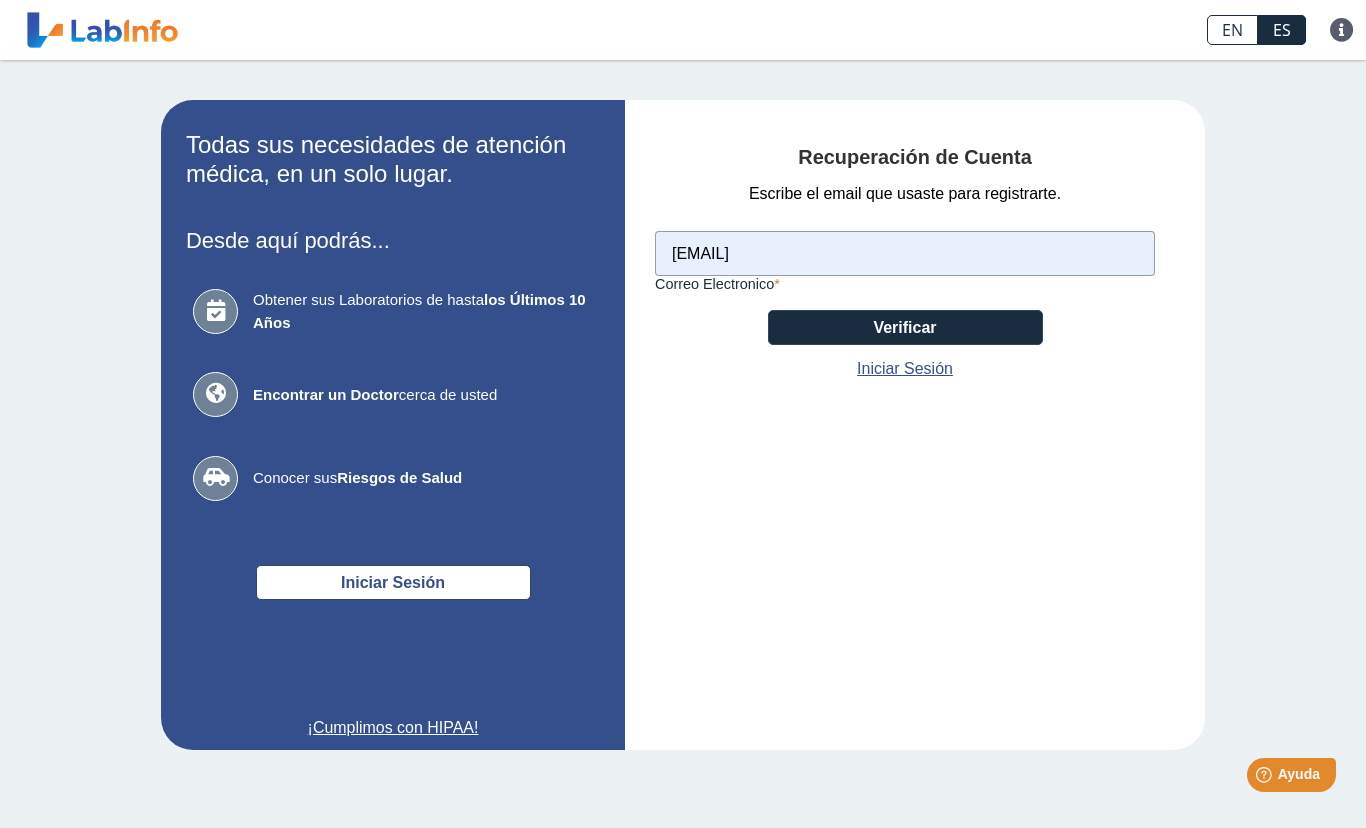 click on "Verificar" 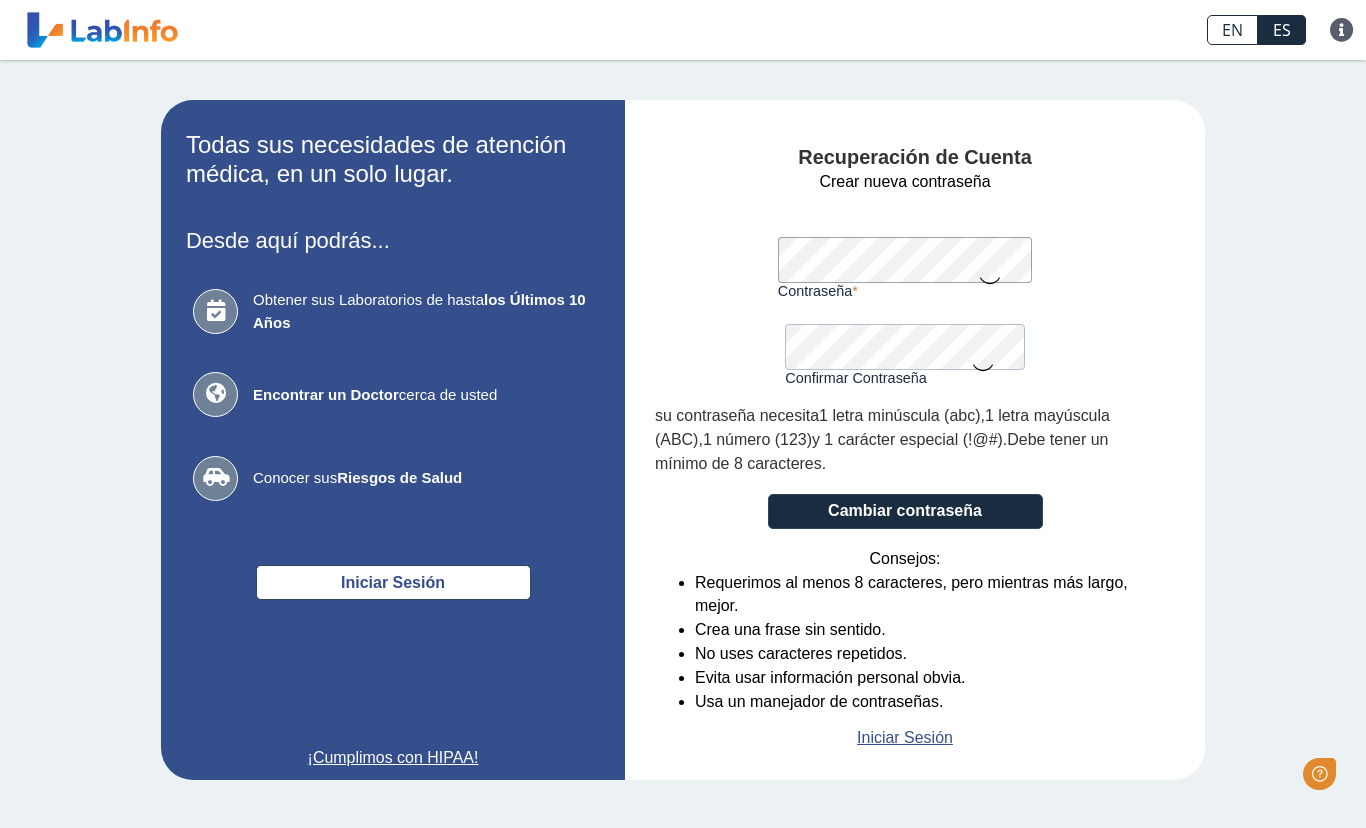 scroll, scrollTop: 0, scrollLeft: 0, axis: both 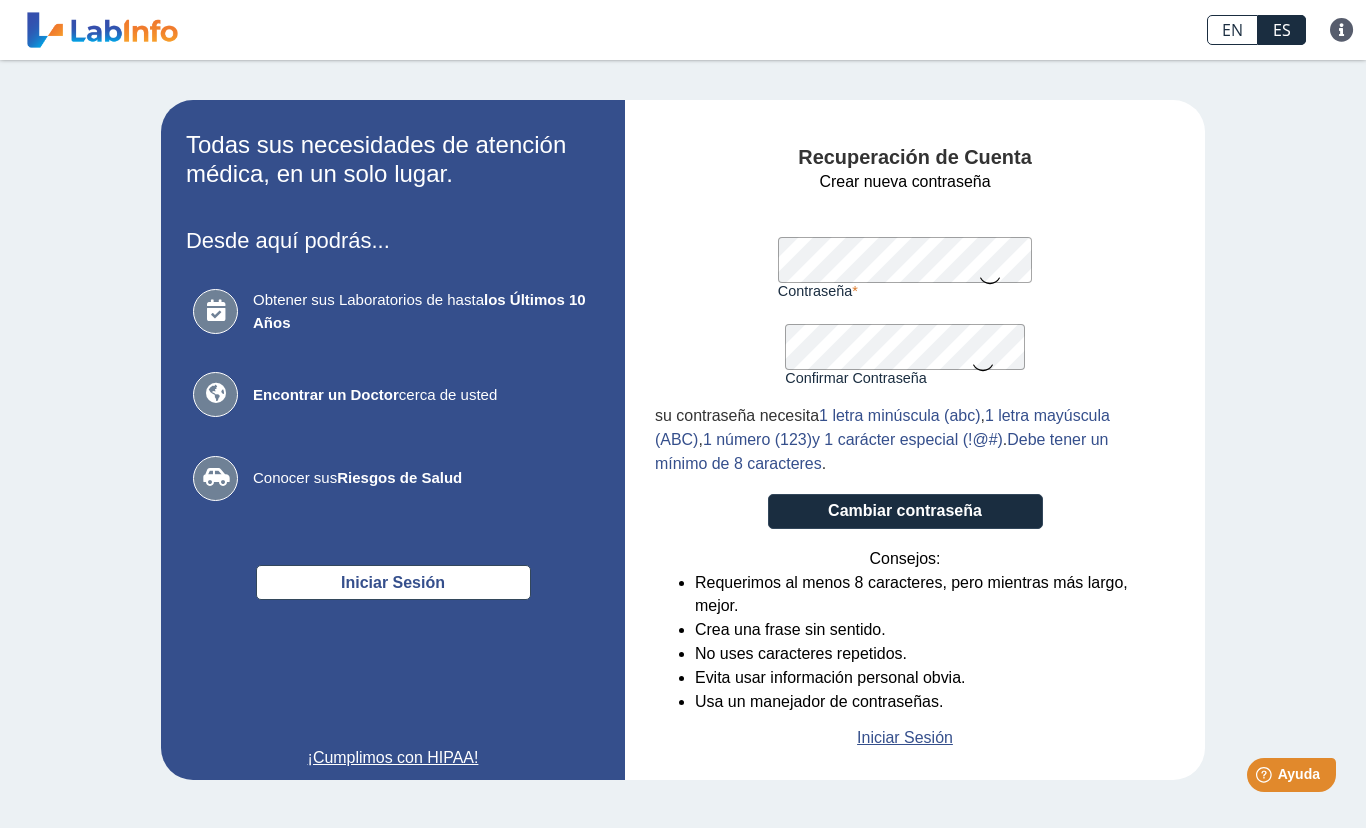click on "Cambiar contraseña" 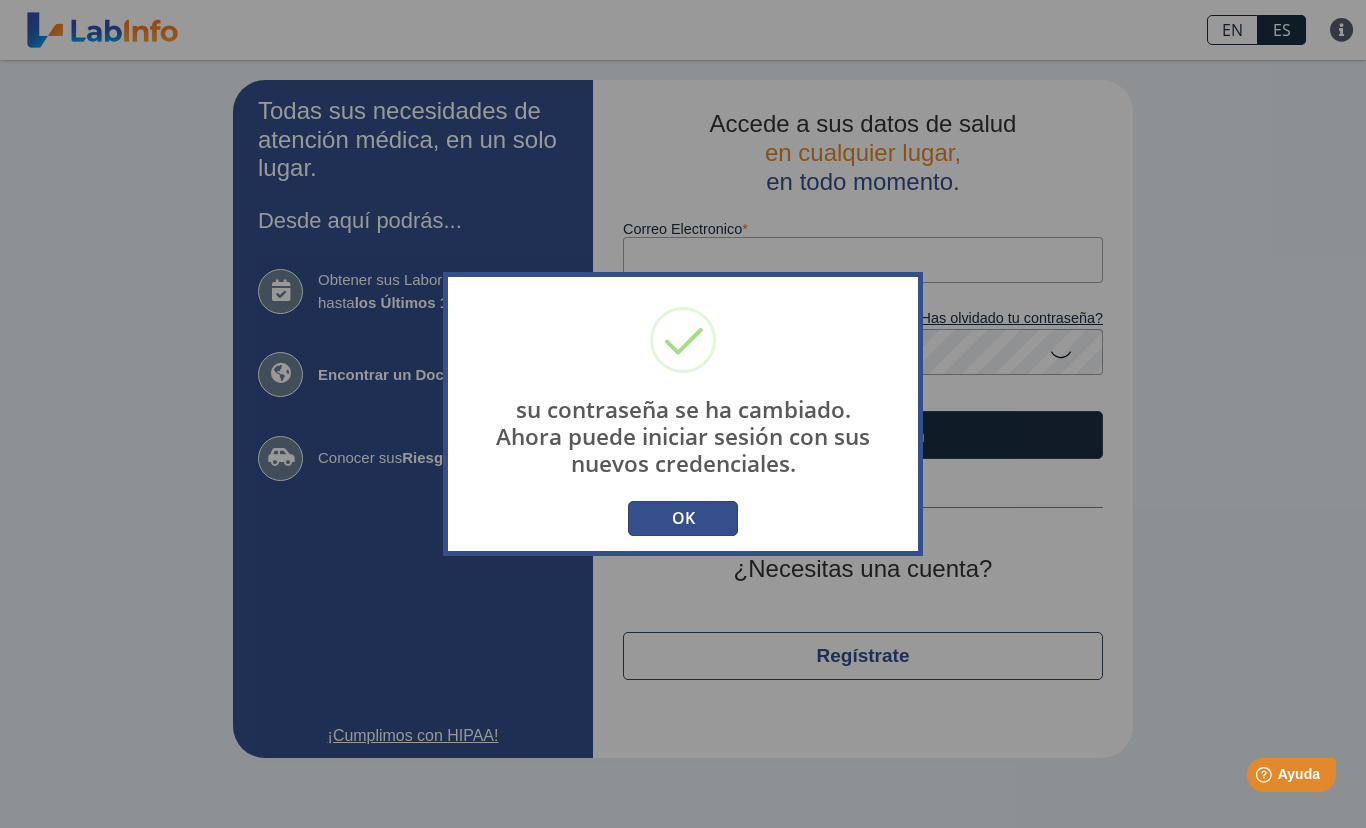 click on "OK" at bounding box center (683, 518) 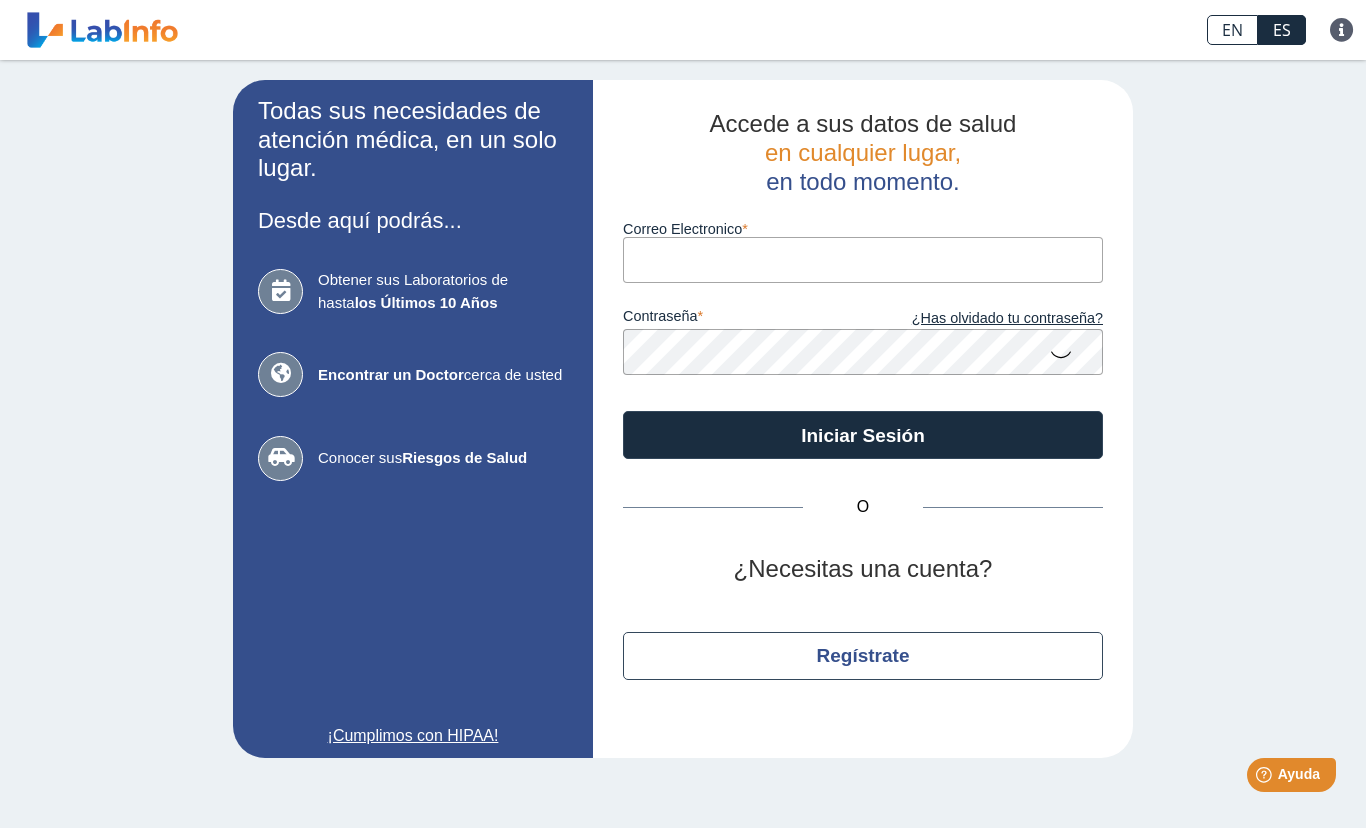 click on "Iniciar Sesión" 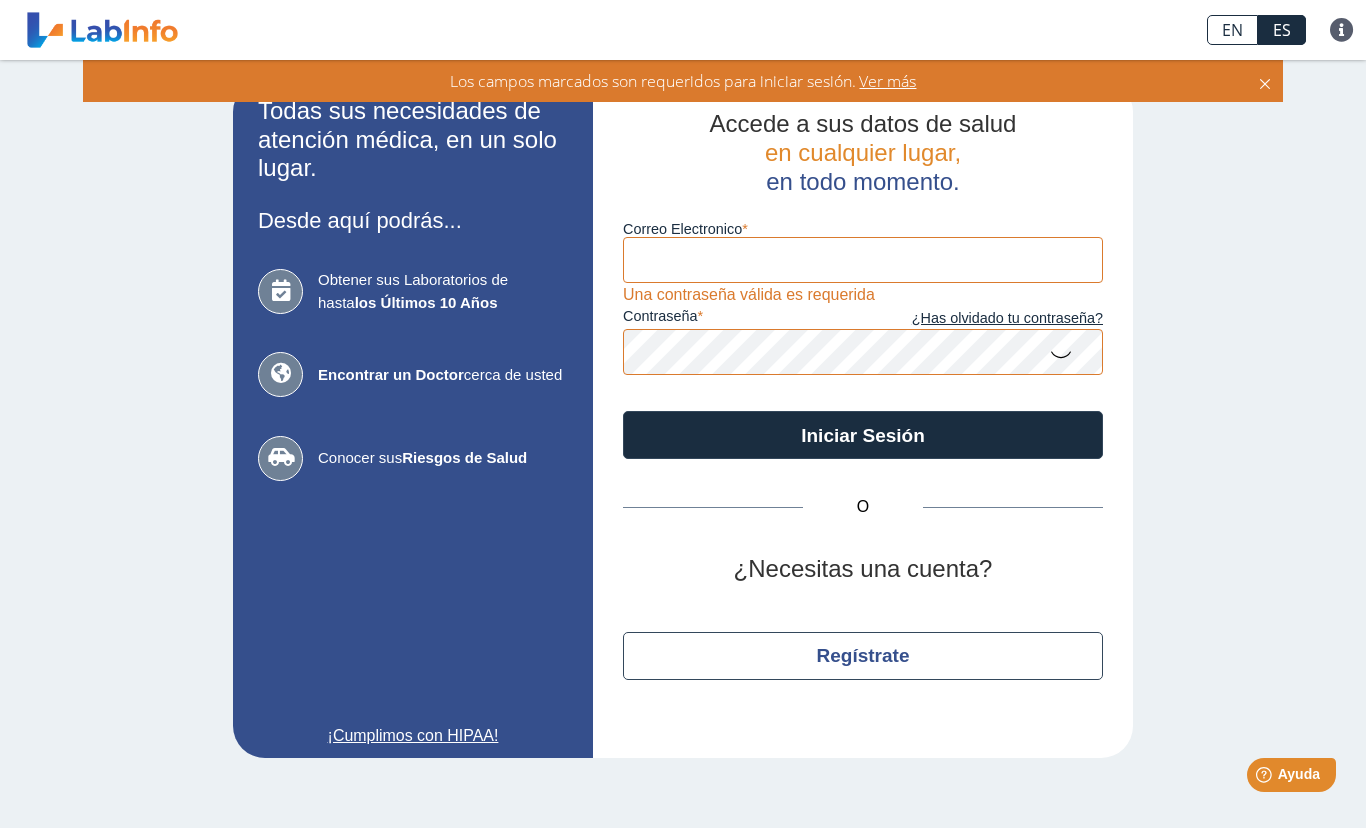 click on "Correo Electronico" at bounding box center [863, 259] 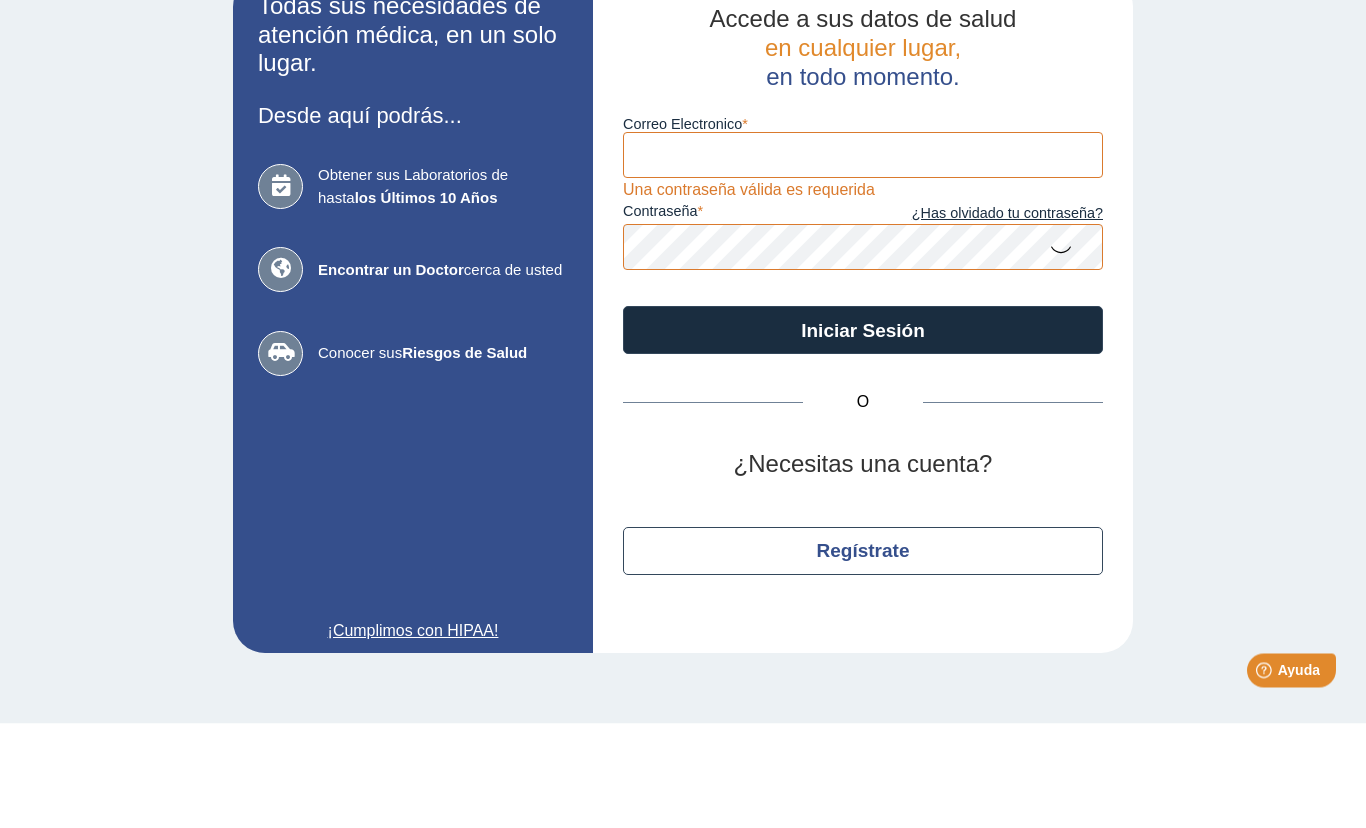 type on "[FIRST]-[LAST]@[EXAMPLE.COM]" 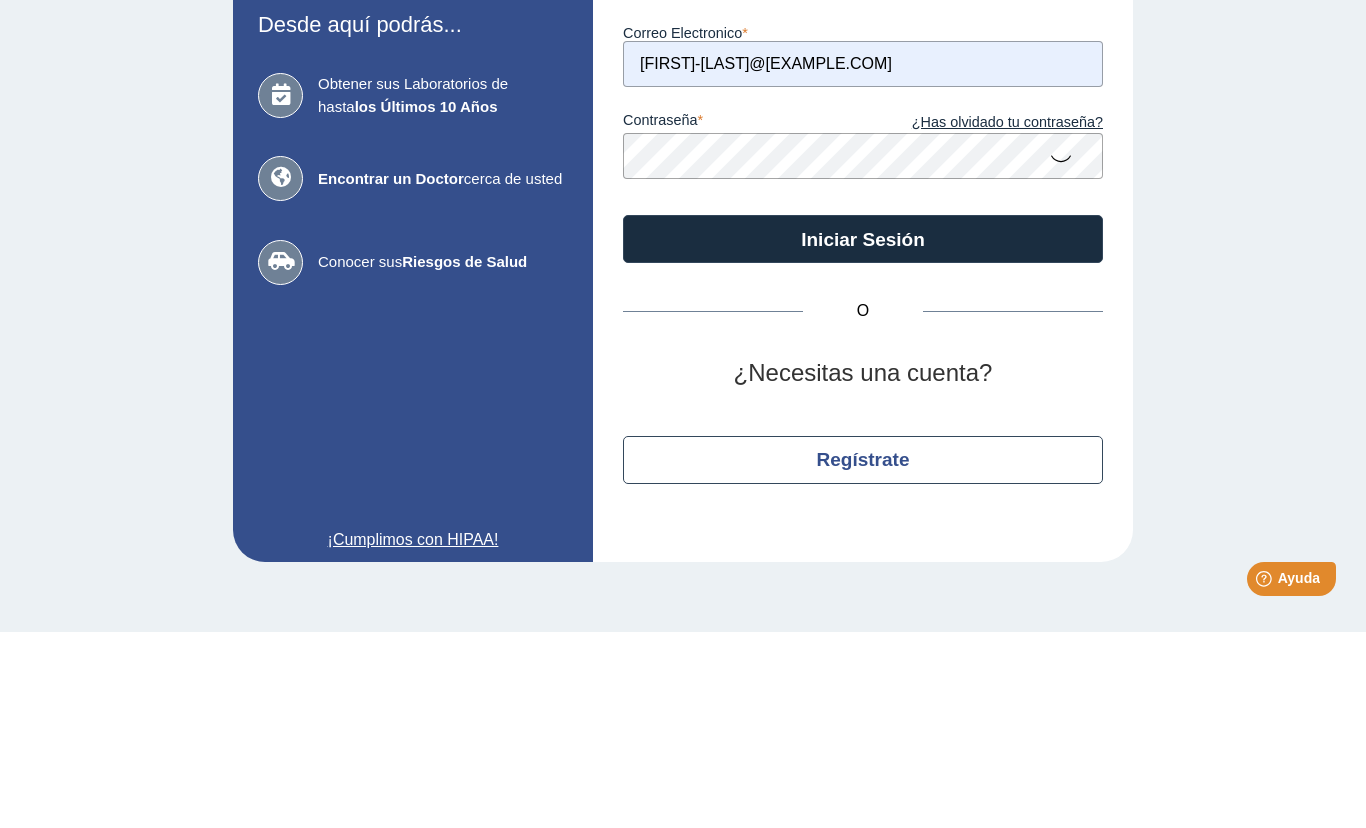 click on "Iniciar Sesión" 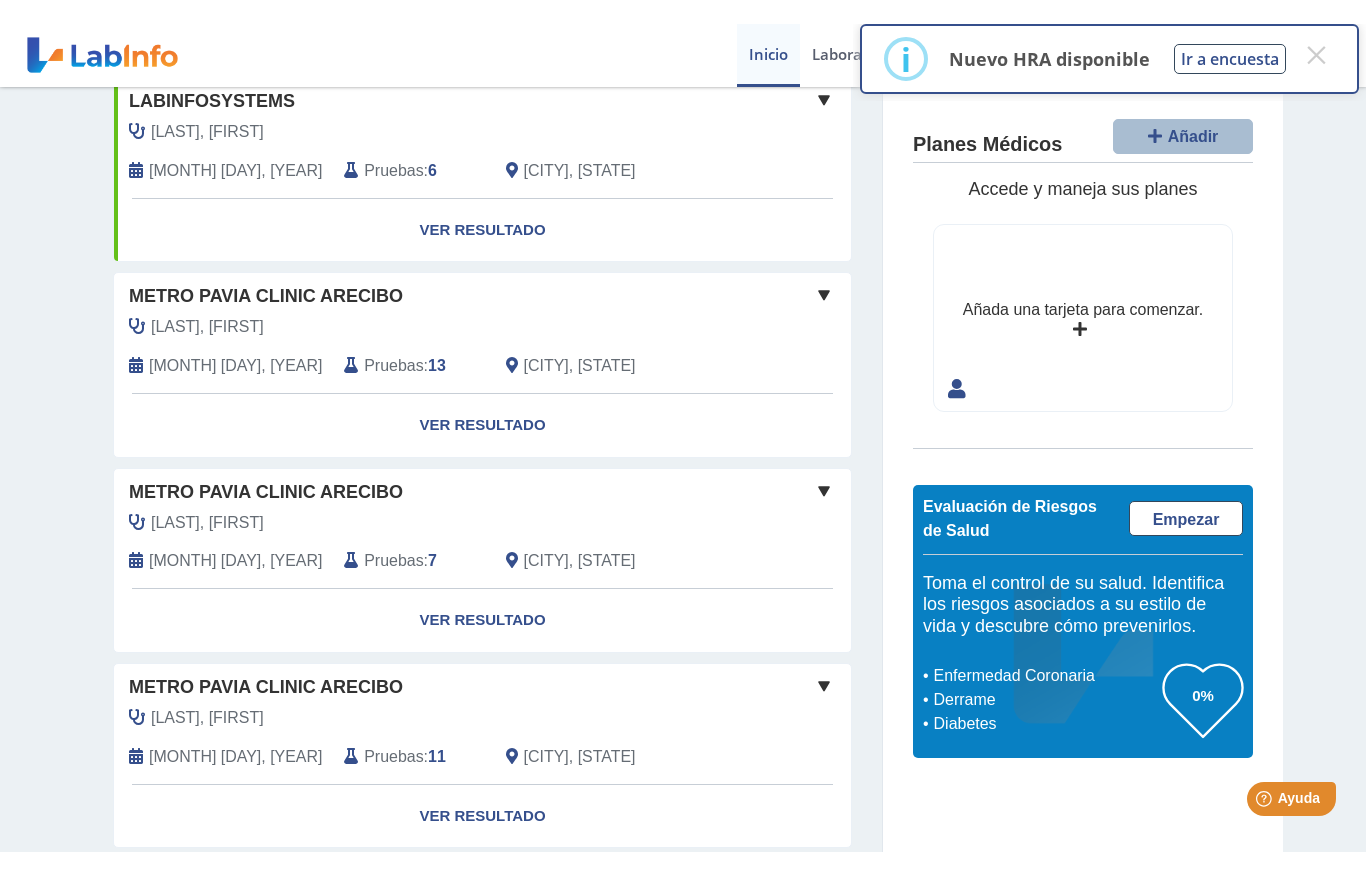scroll, scrollTop: 560, scrollLeft: 0, axis: vertical 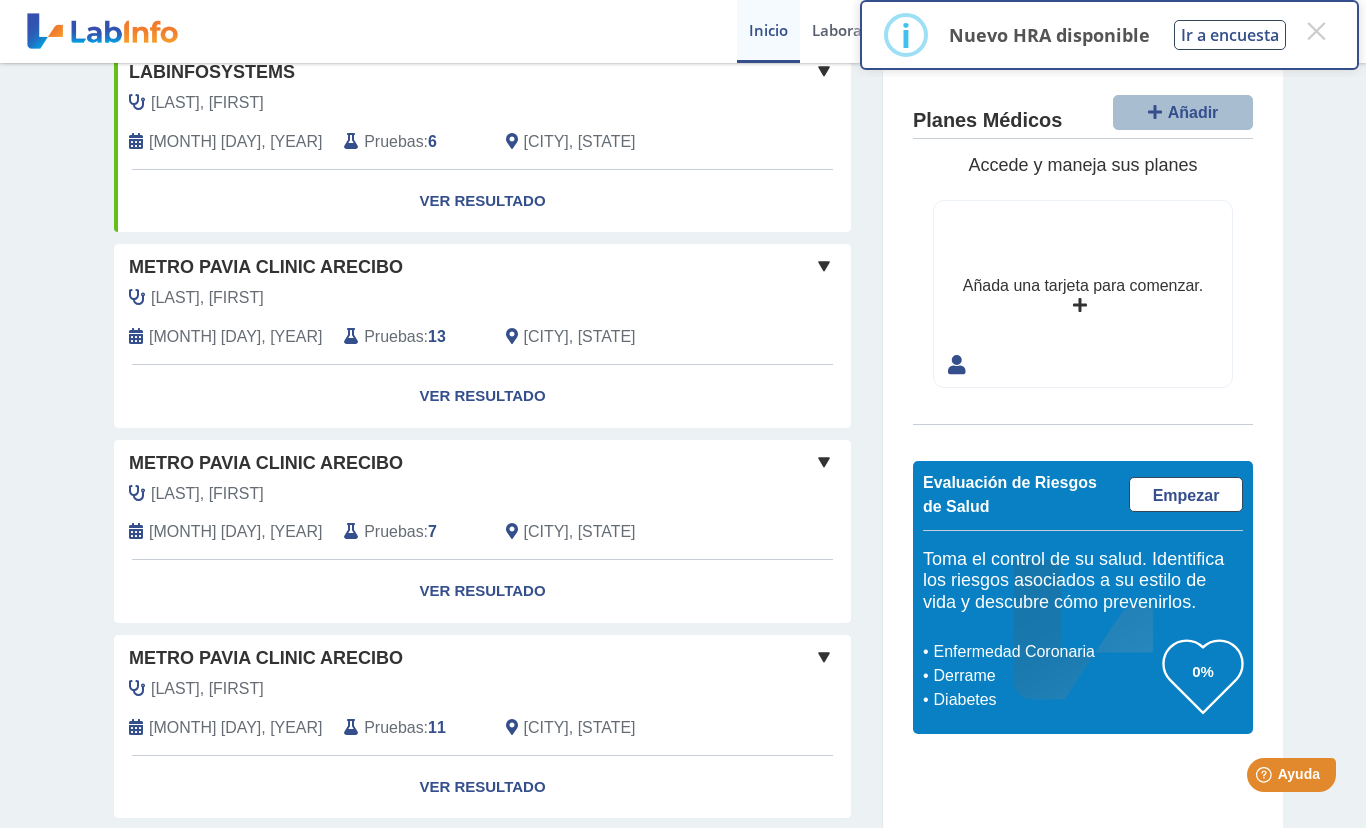 click on "Ver Resultado" 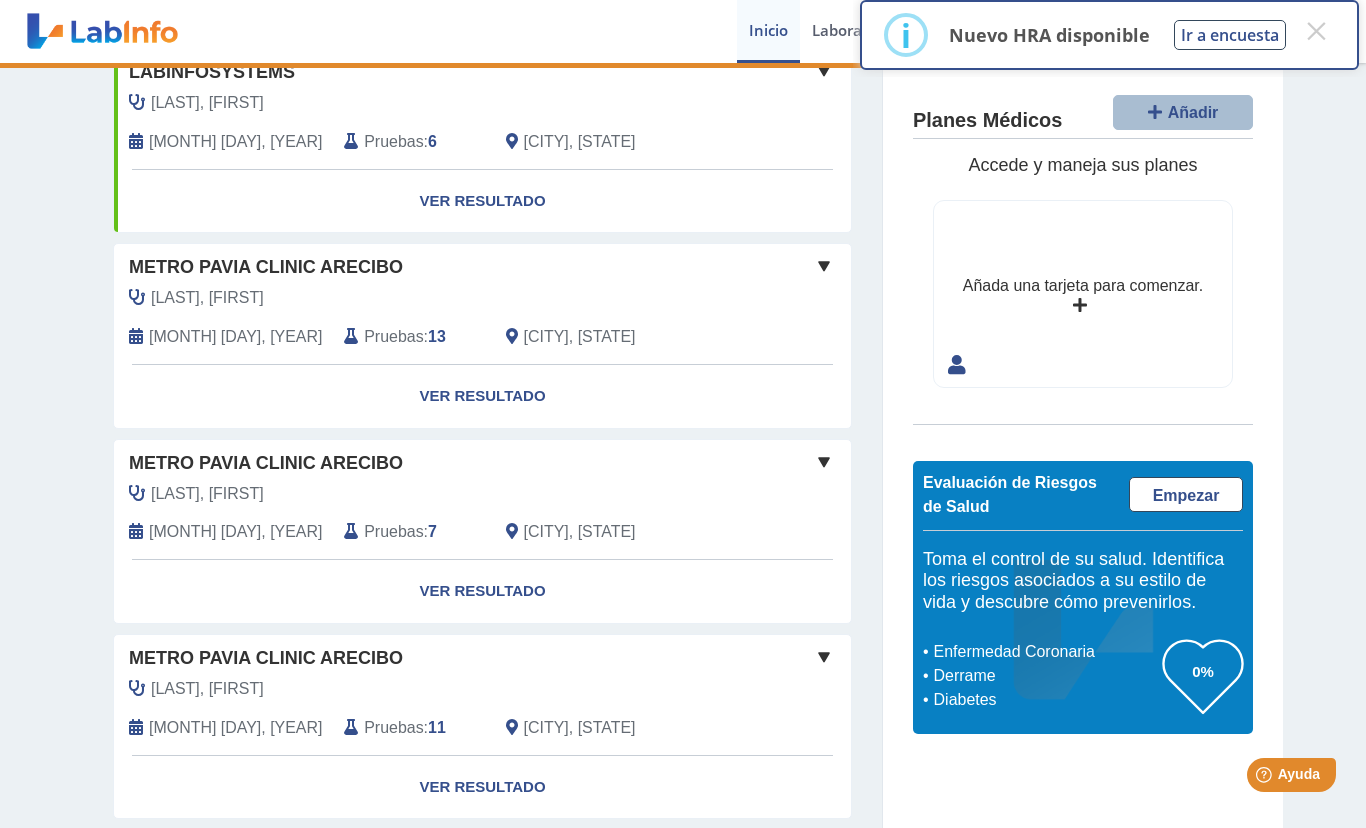 click on "×" at bounding box center [1316, 31] 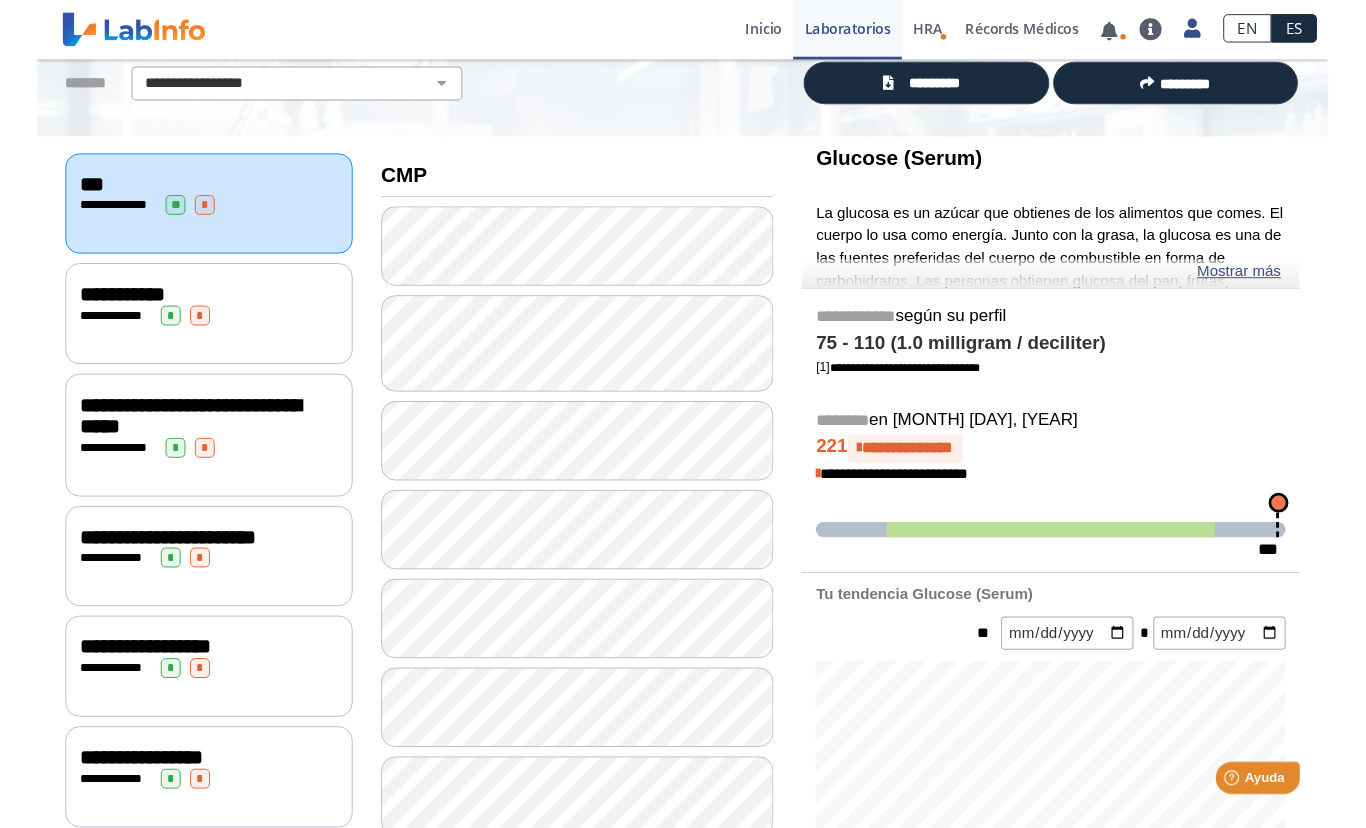 scroll, scrollTop: 105, scrollLeft: 0, axis: vertical 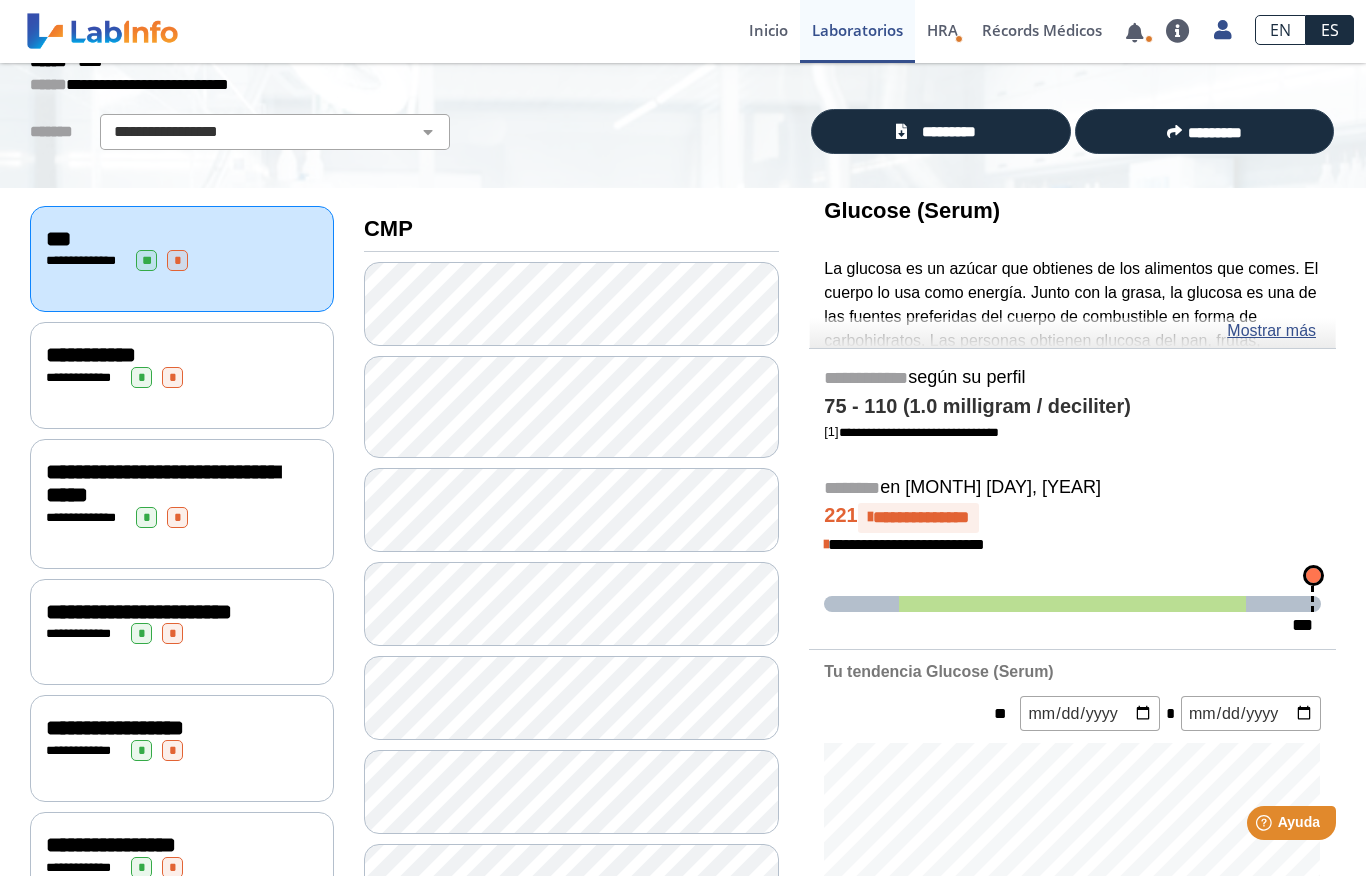 click on "**********" 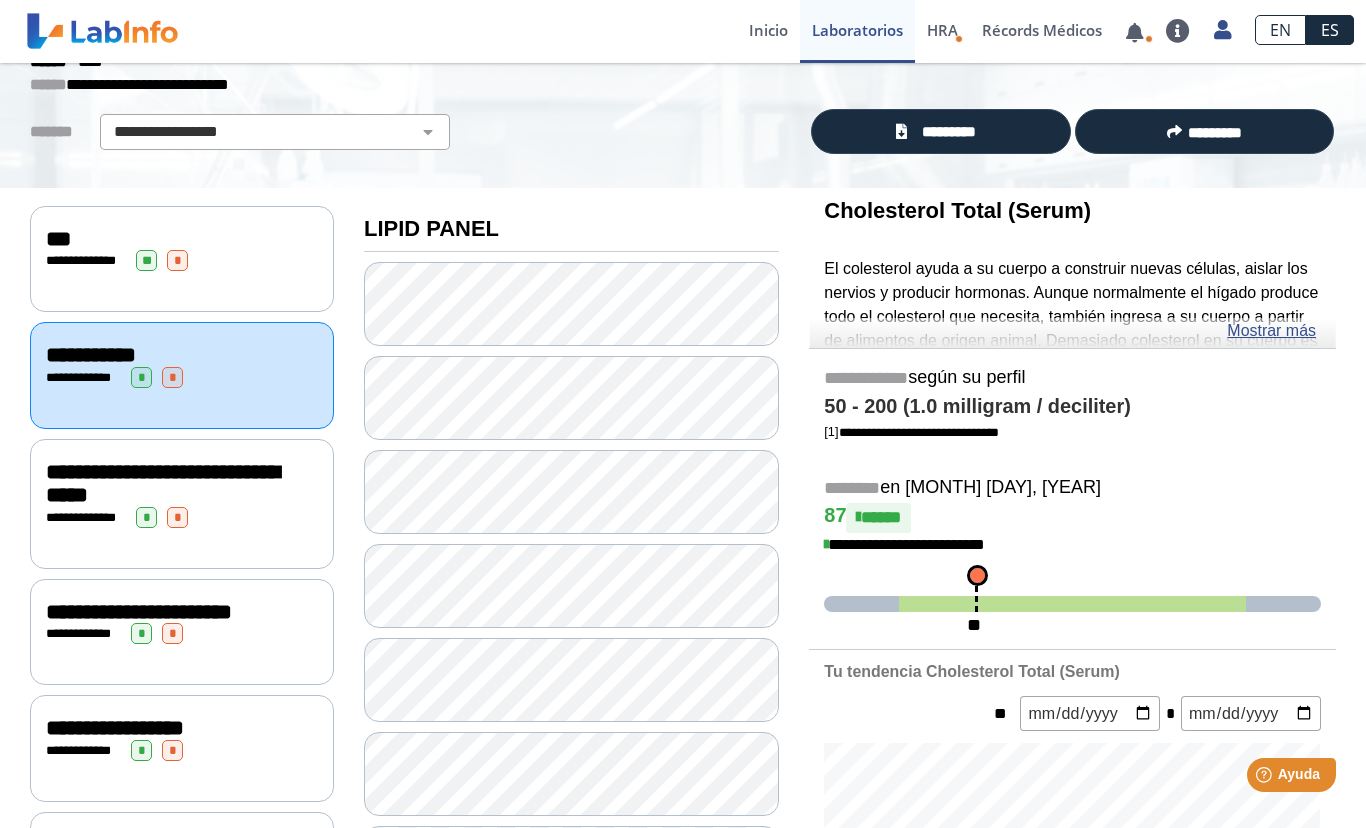 click on "**********" 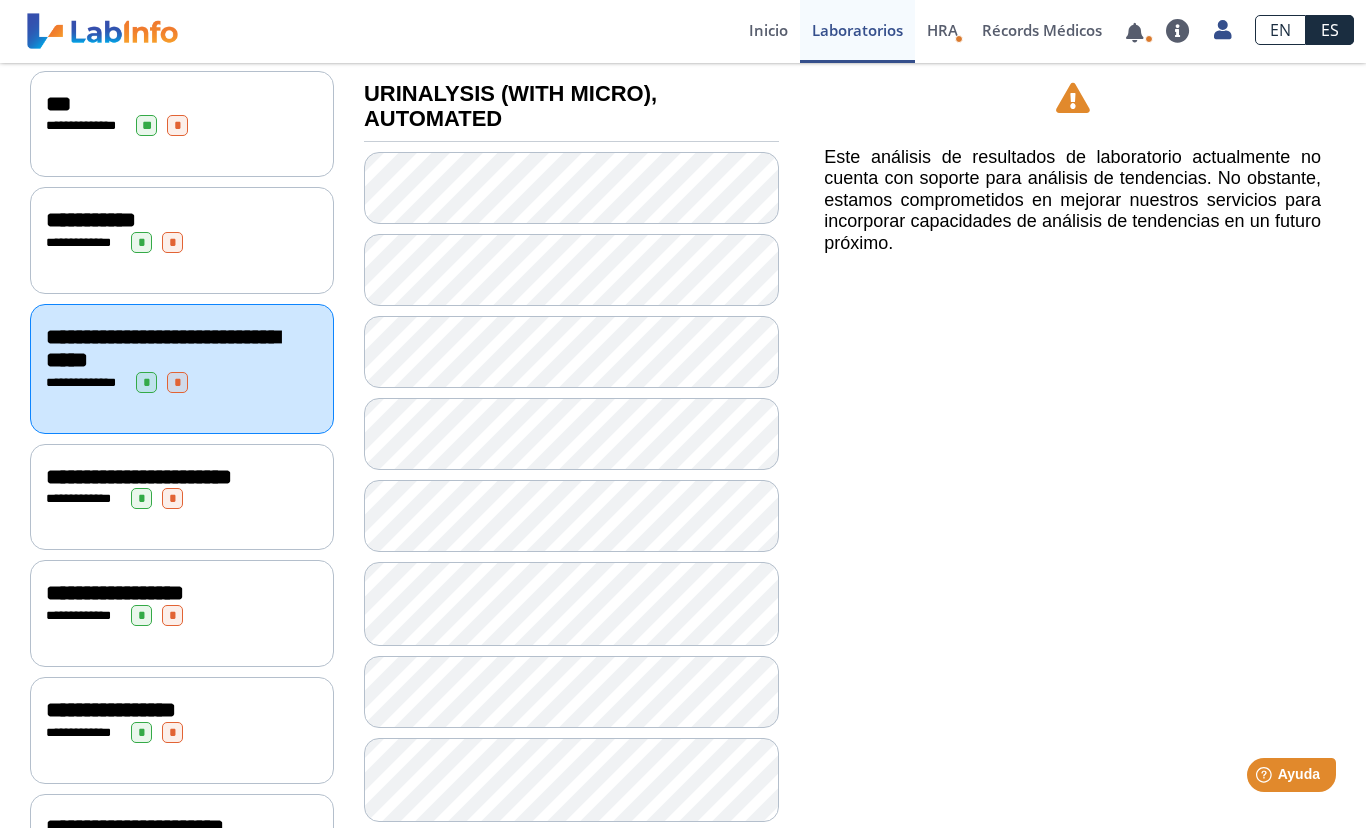 scroll, scrollTop: 250, scrollLeft: 0, axis: vertical 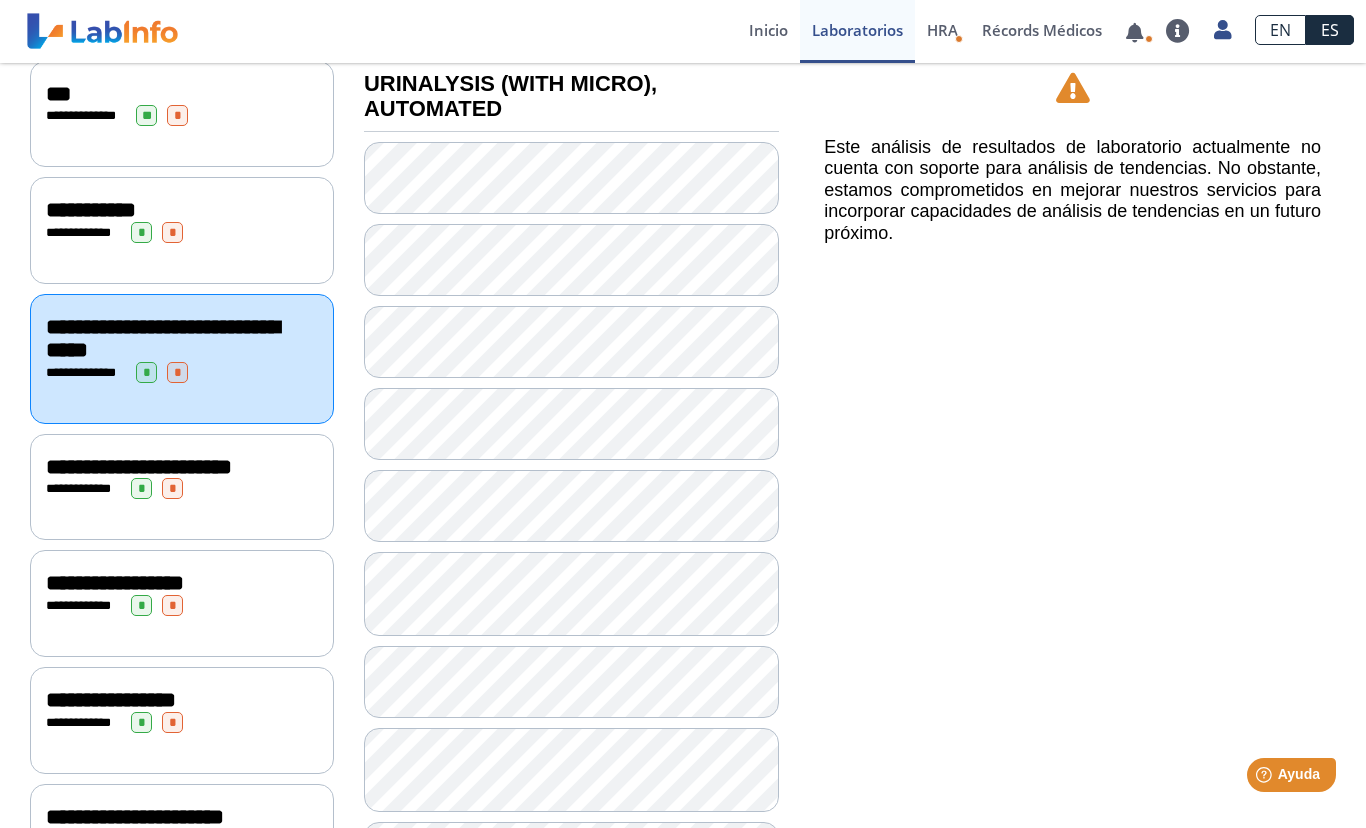 click on "**********" 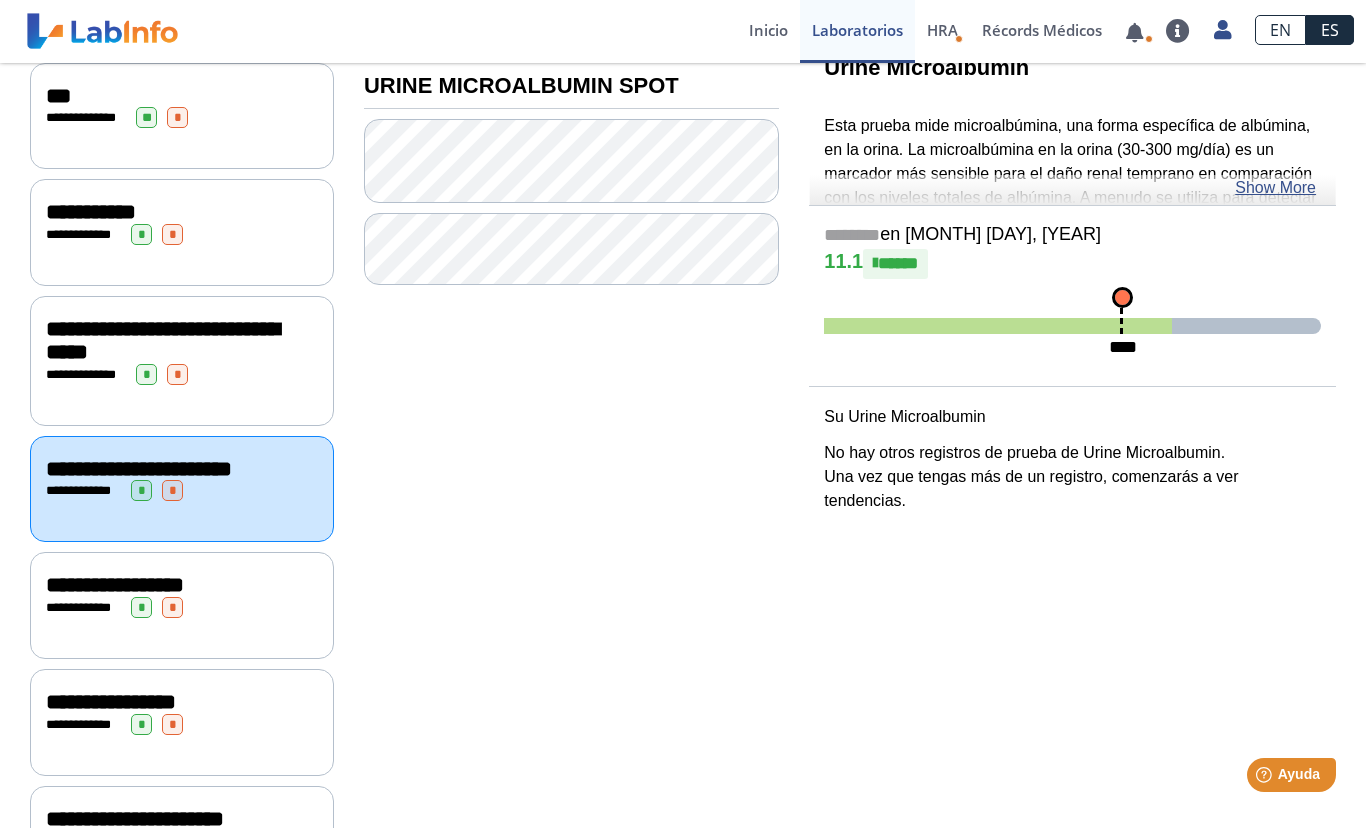 scroll, scrollTop: 250, scrollLeft: 0, axis: vertical 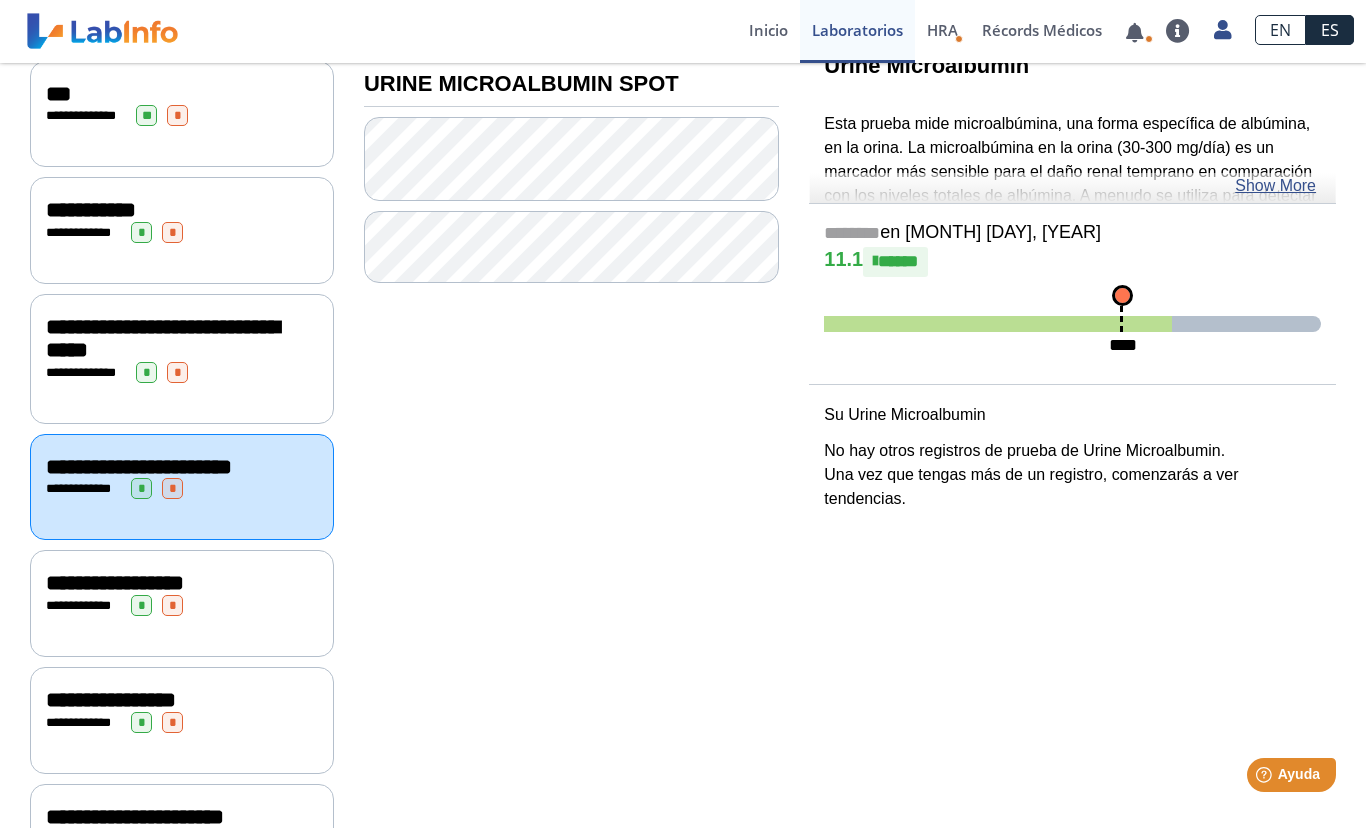 click on "*" 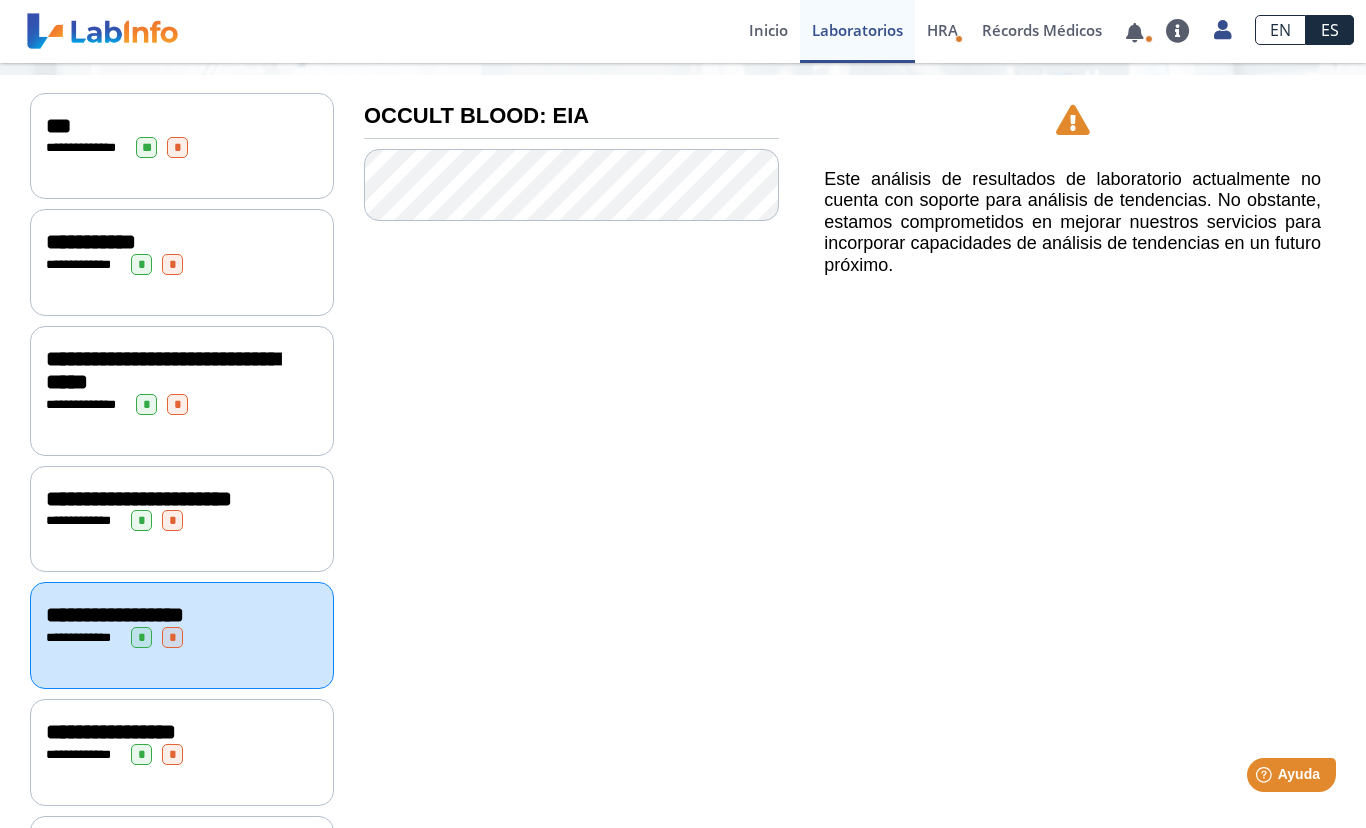 scroll, scrollTop: 210, scrollLeft: 0, axis: vertical 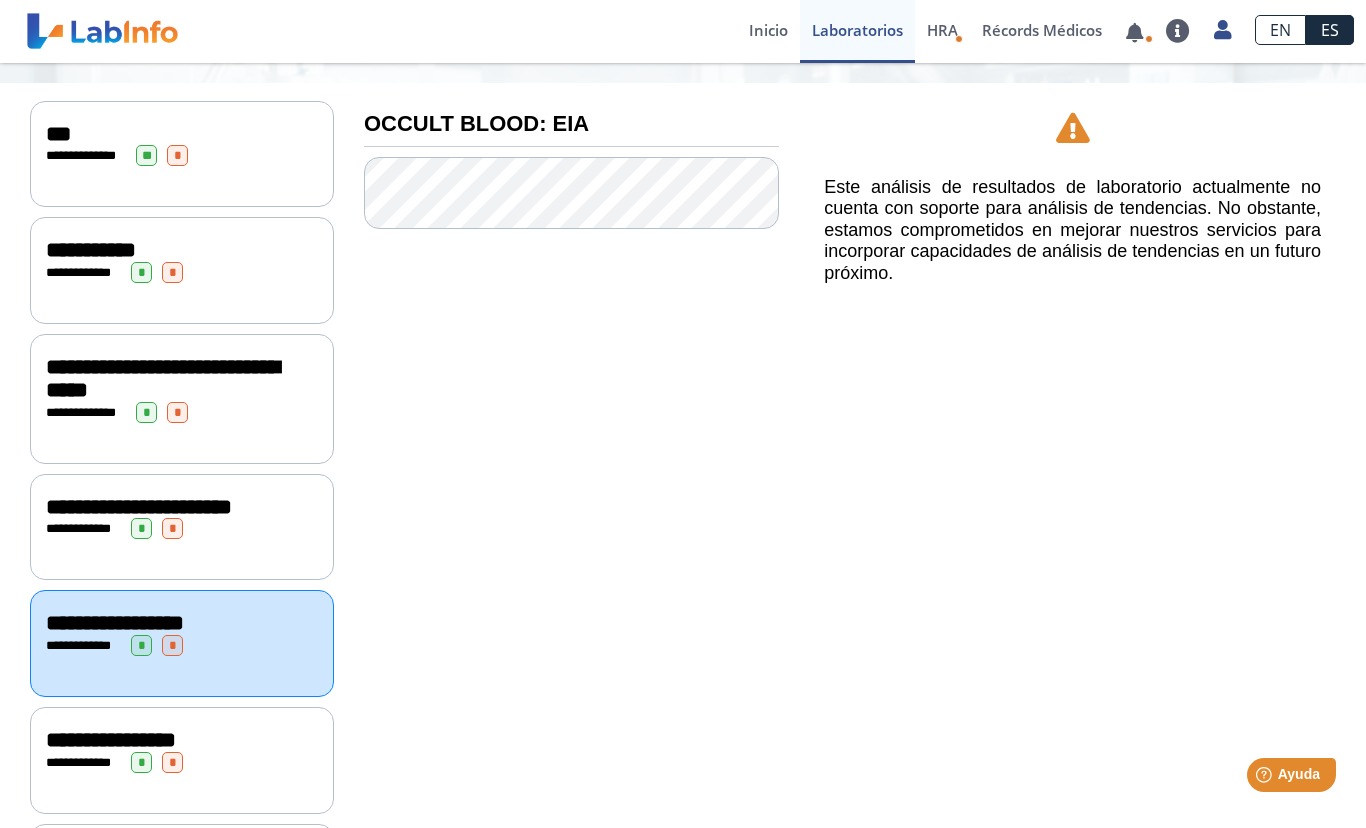 click on "**********" 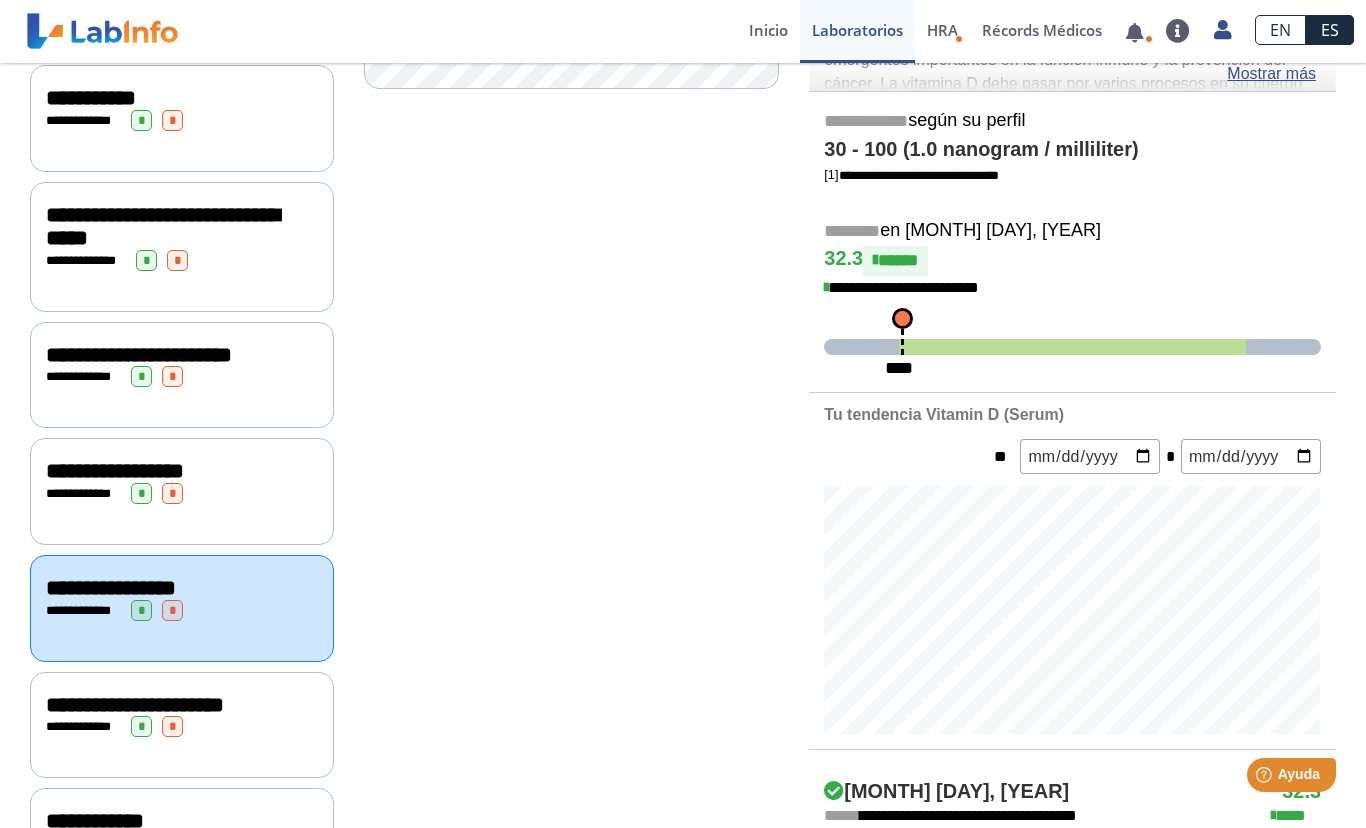 scroll, scrollTop: 373, scrollLeft: 0, axis: vertical 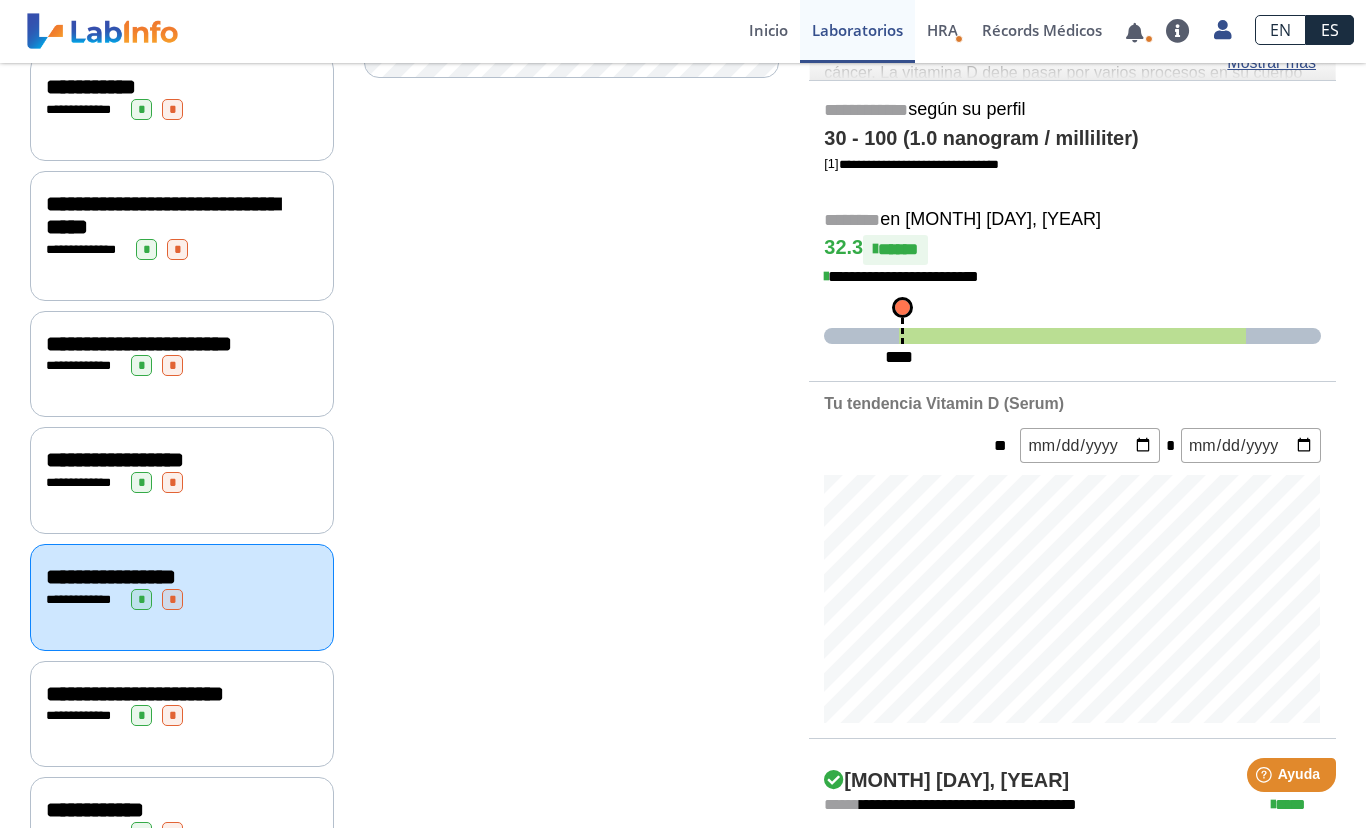 click on "**********" 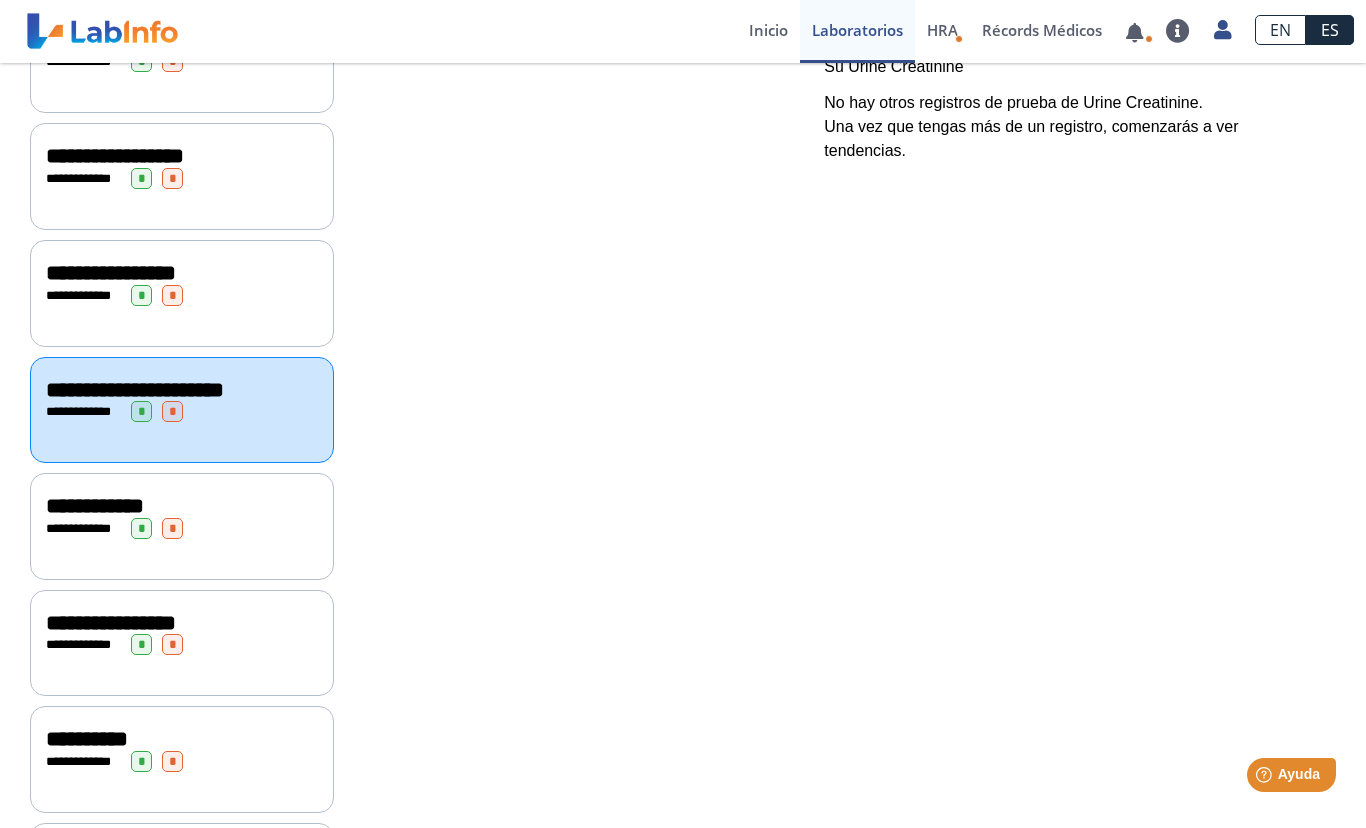 scroll, scrollTop: 695, scrollLeft: 0, axis: vertical 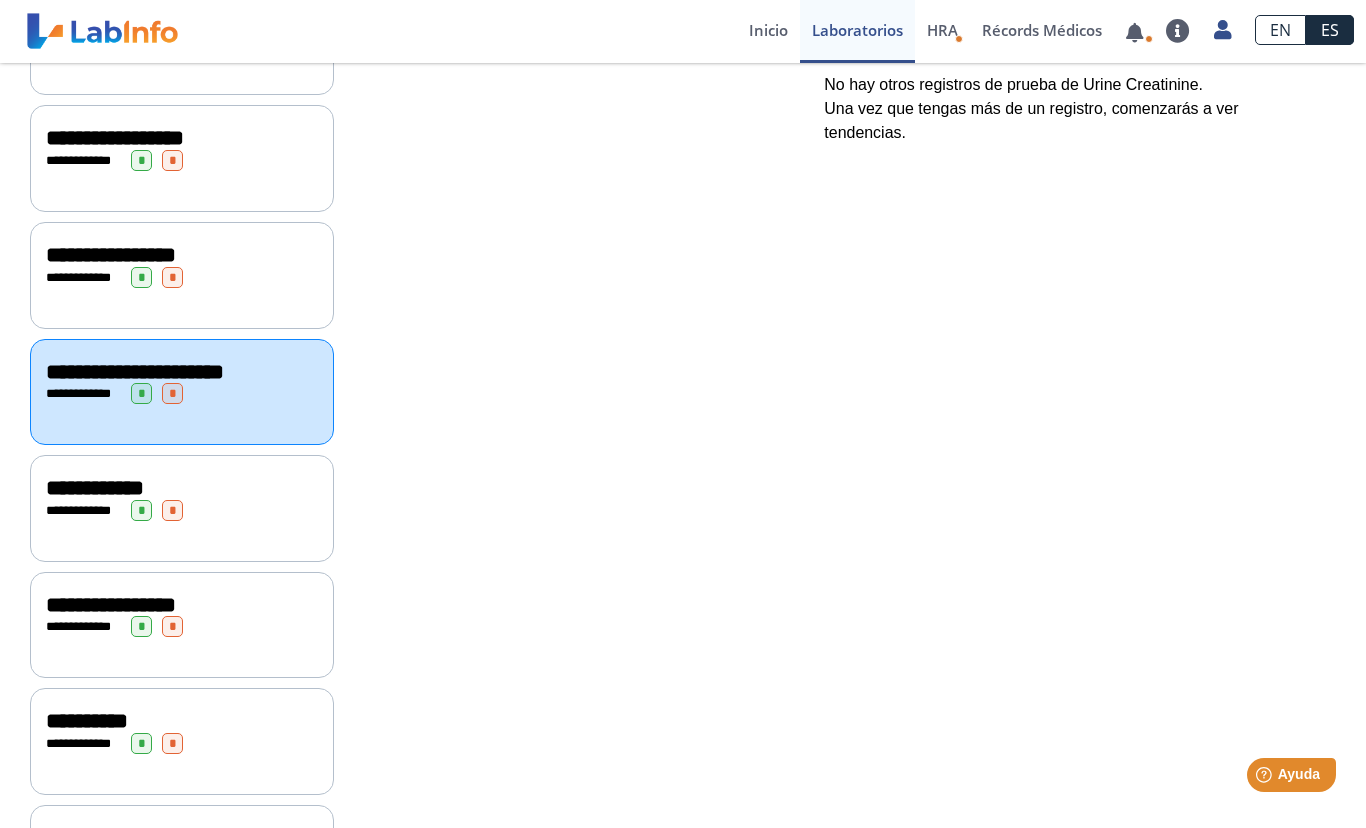 click on "**********" 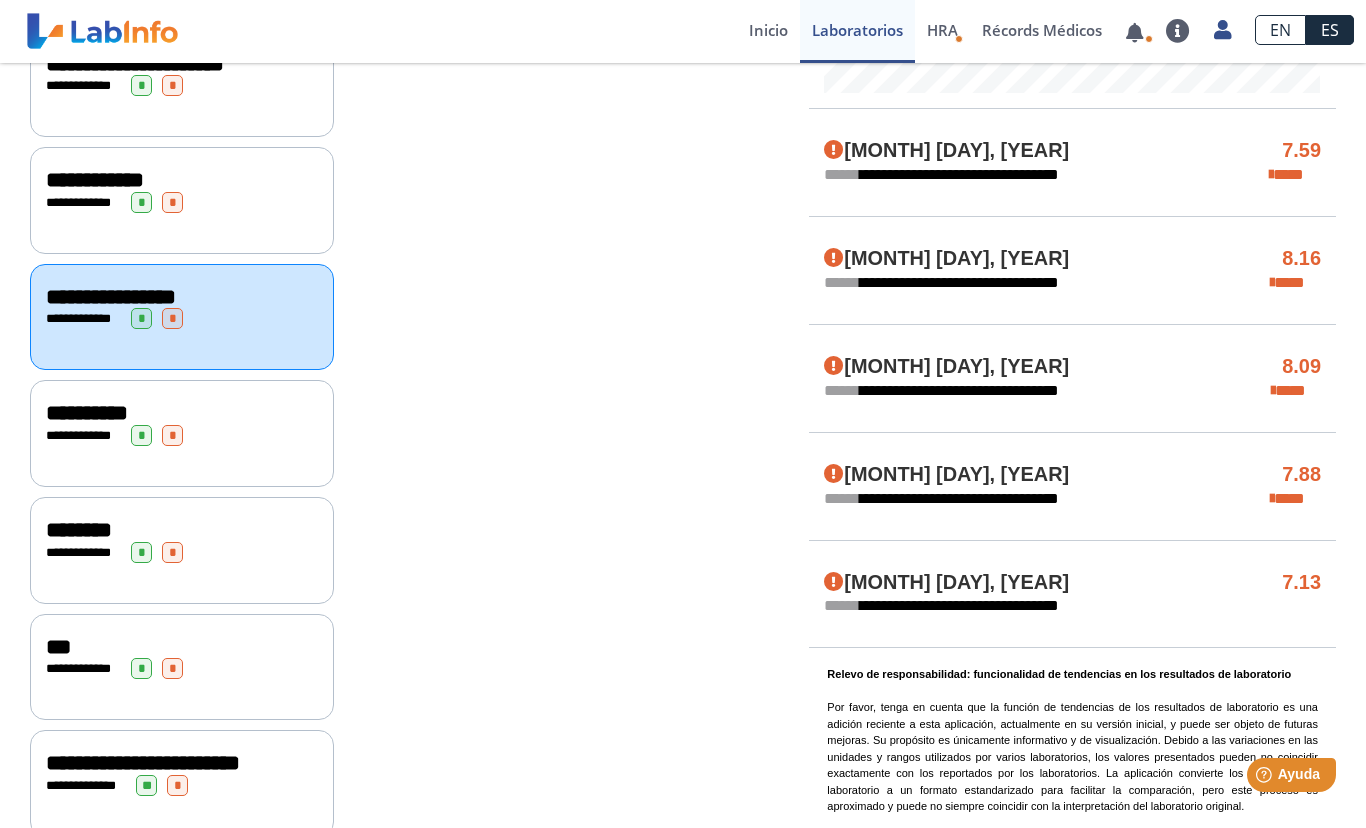 scroll, scrollTop: 1004, scrollLeft: 0, axis: vertical 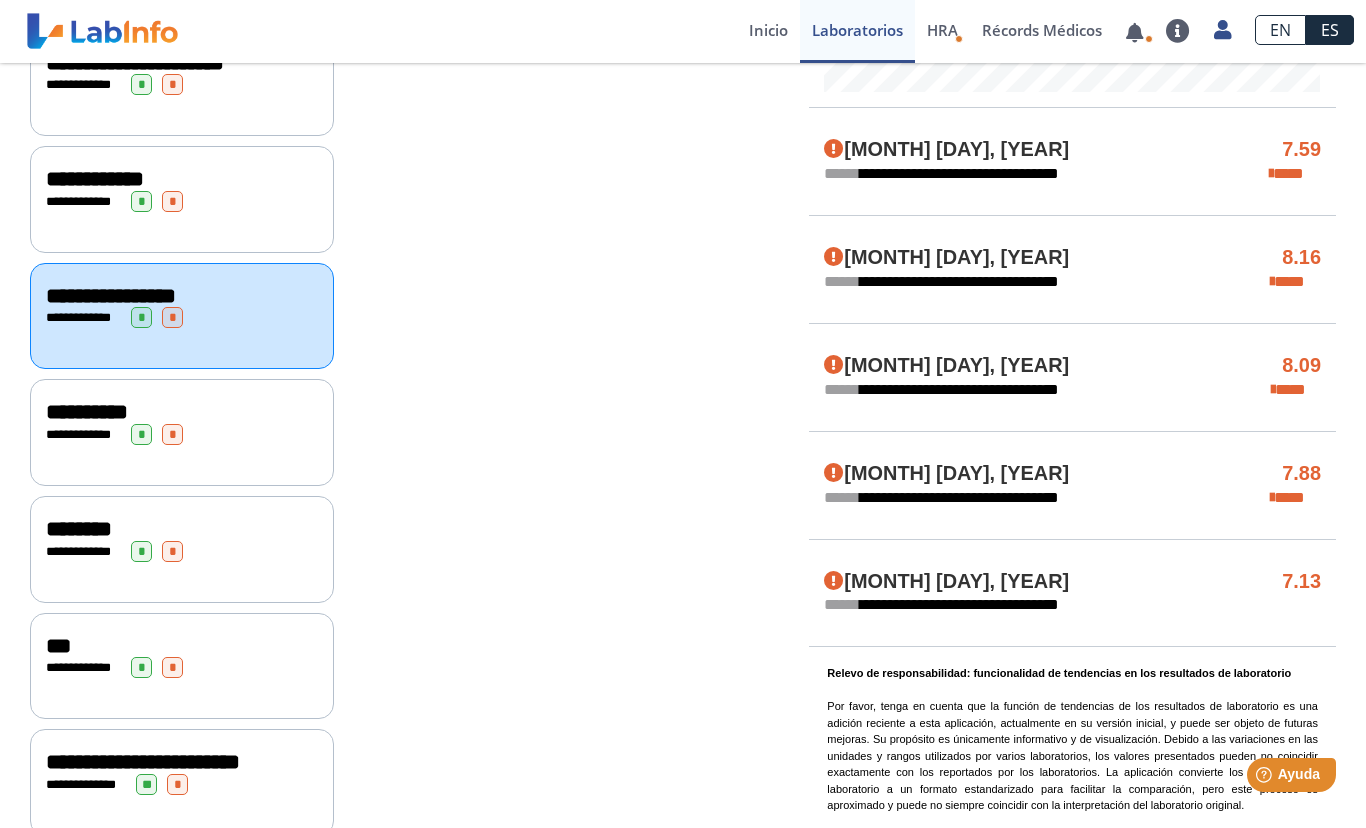 click on "**********" 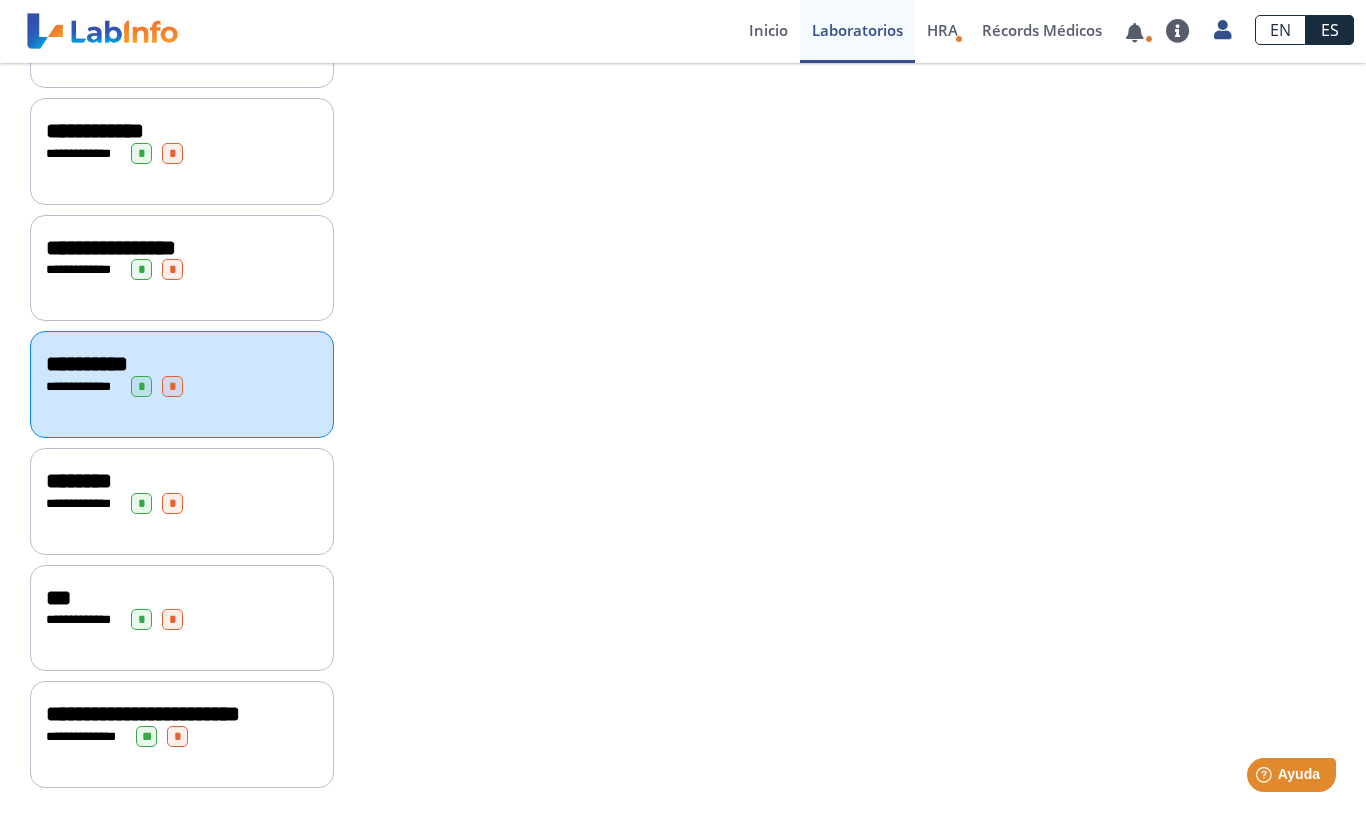 scroll, scrollTop: 1055, scrollLeft: 0, axis: vertical 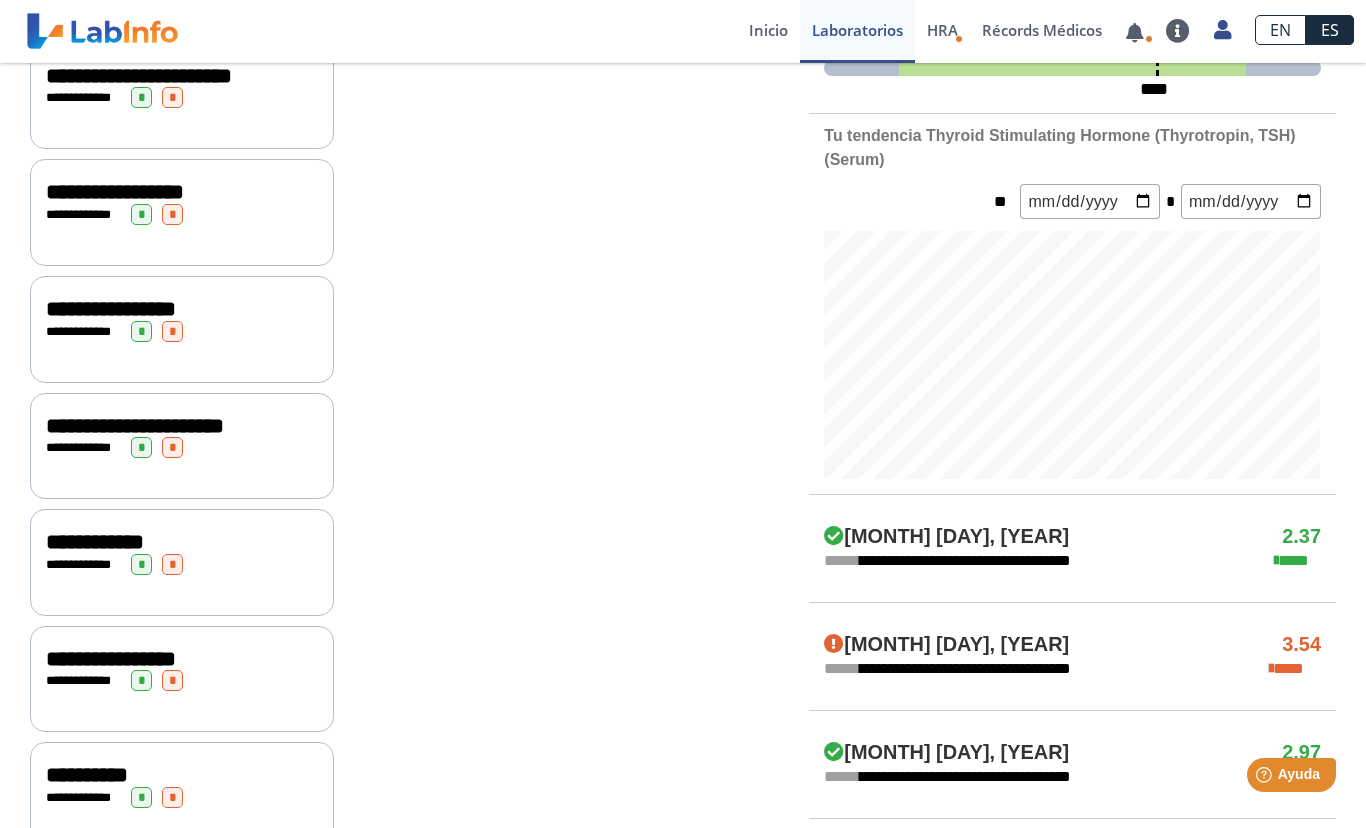 click 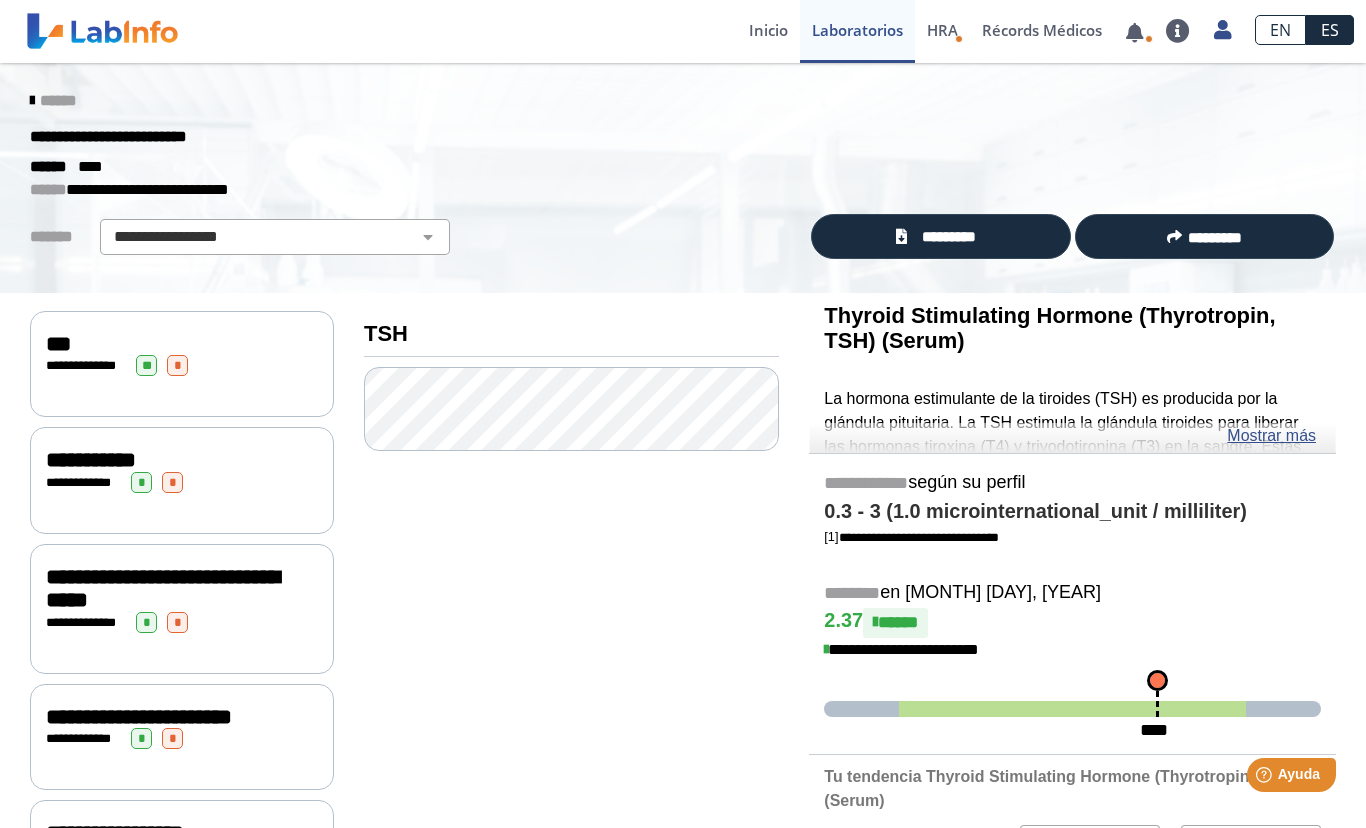 scroll, scrollTop: 0, scrollLeft: 0, axis: both 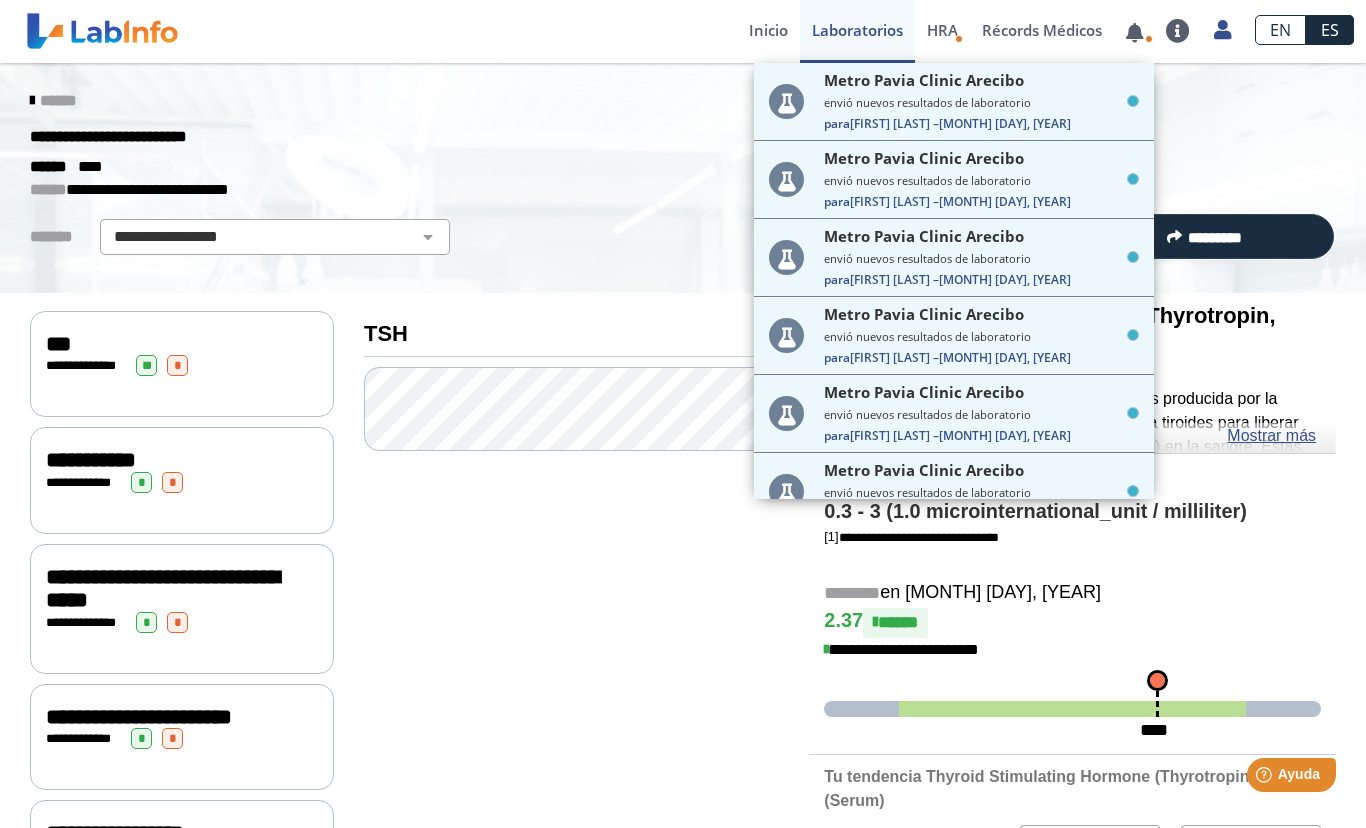 click on "****** ****" 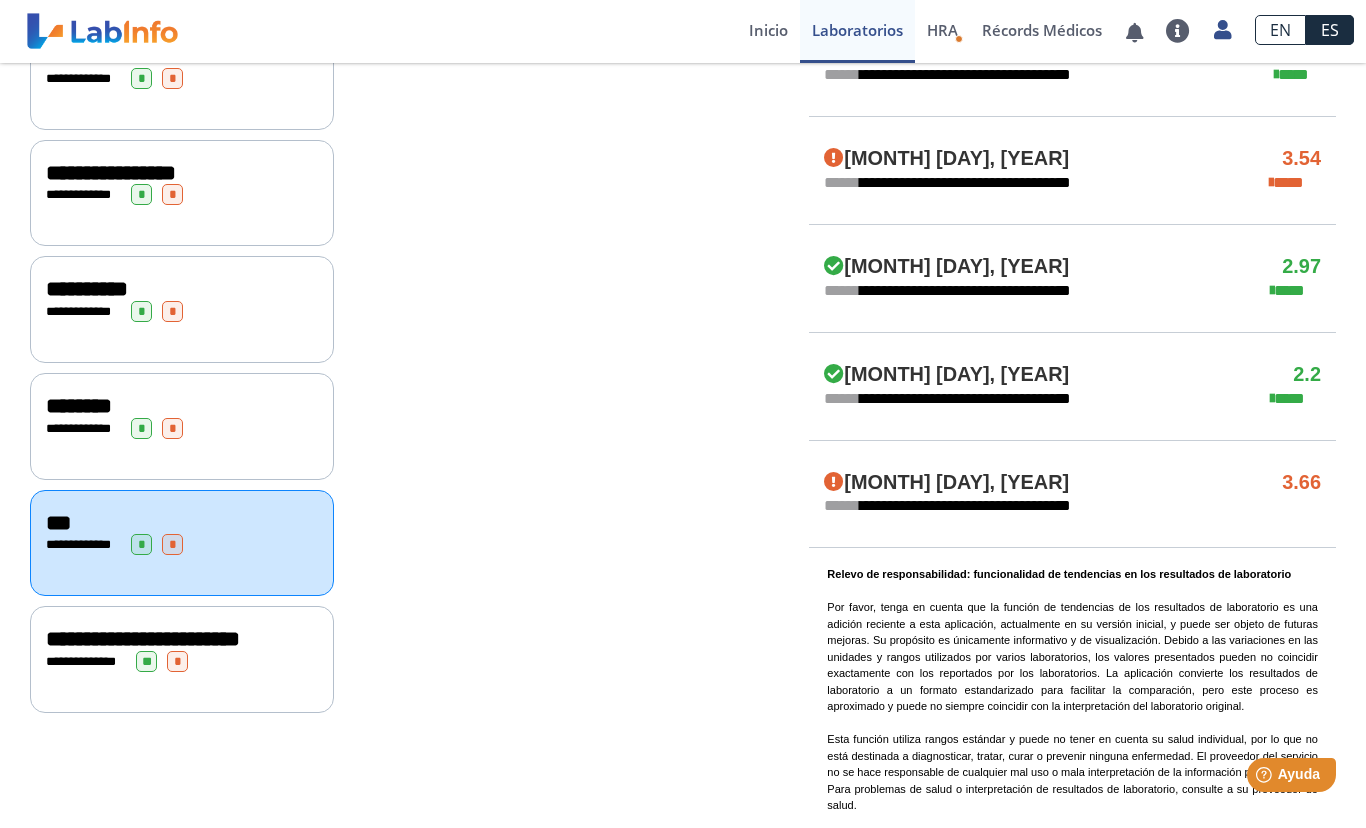 scroll, scrollTop: 1126, scrollLeft: 0, axis: vertical 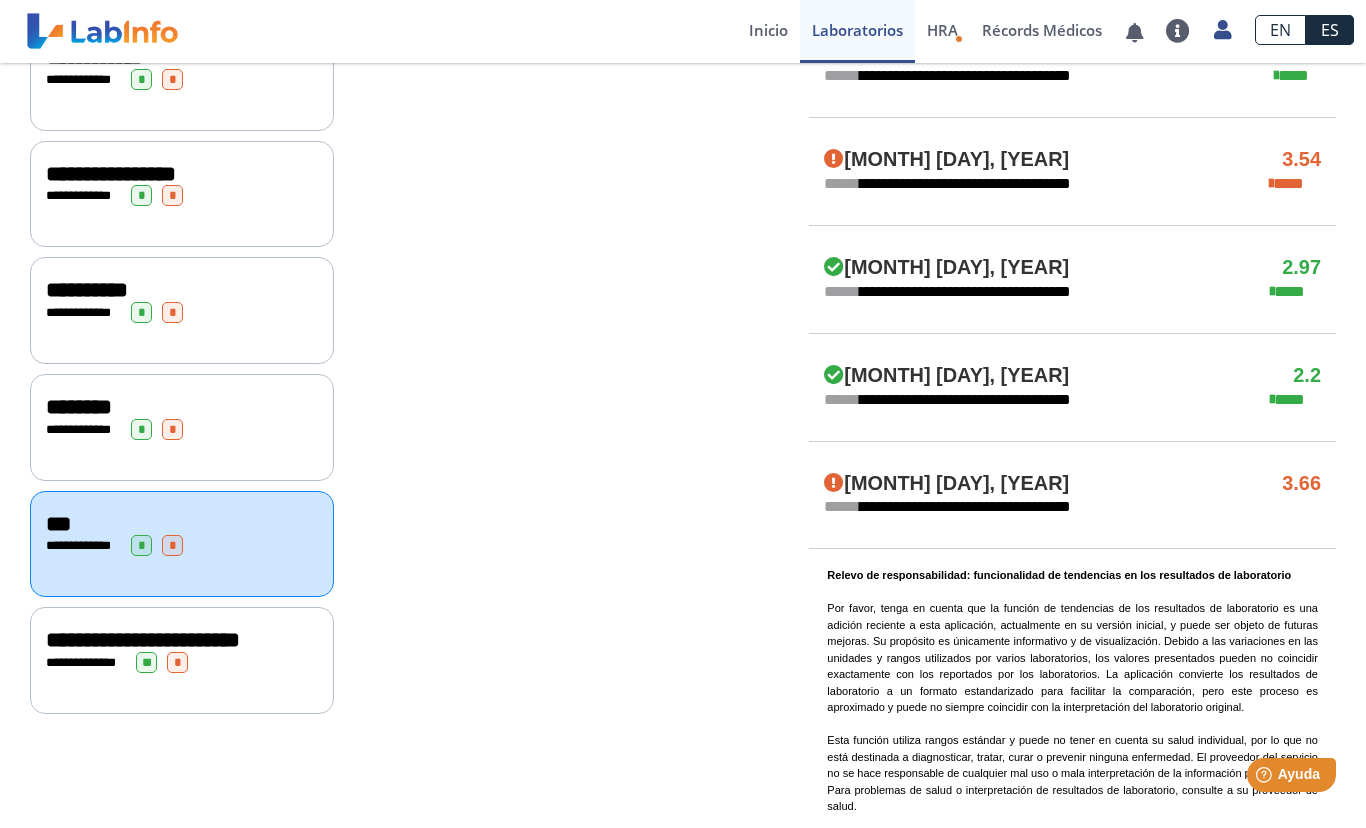 click on "**********" 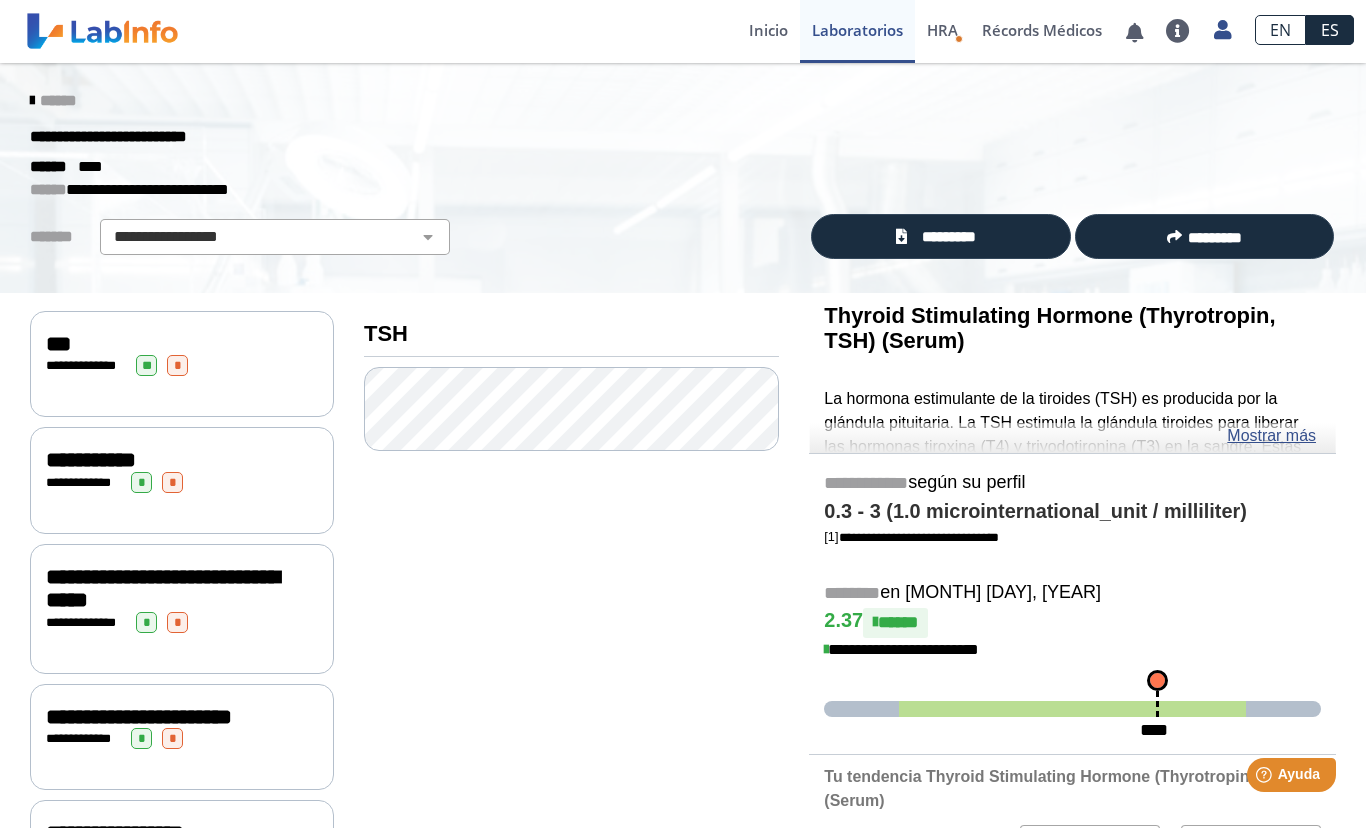 scroll, scrollTop: 0, scrollLeft: 0, axis: both 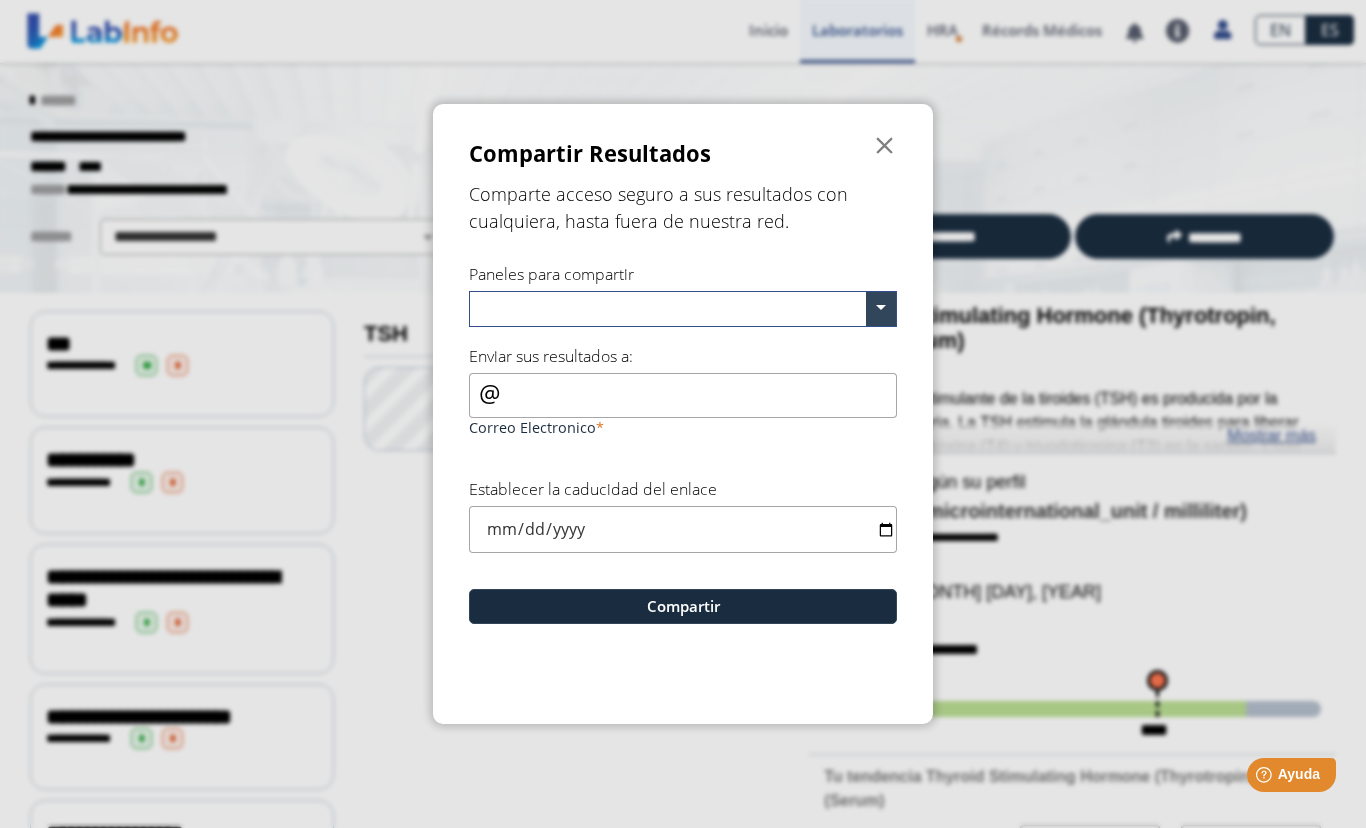 click 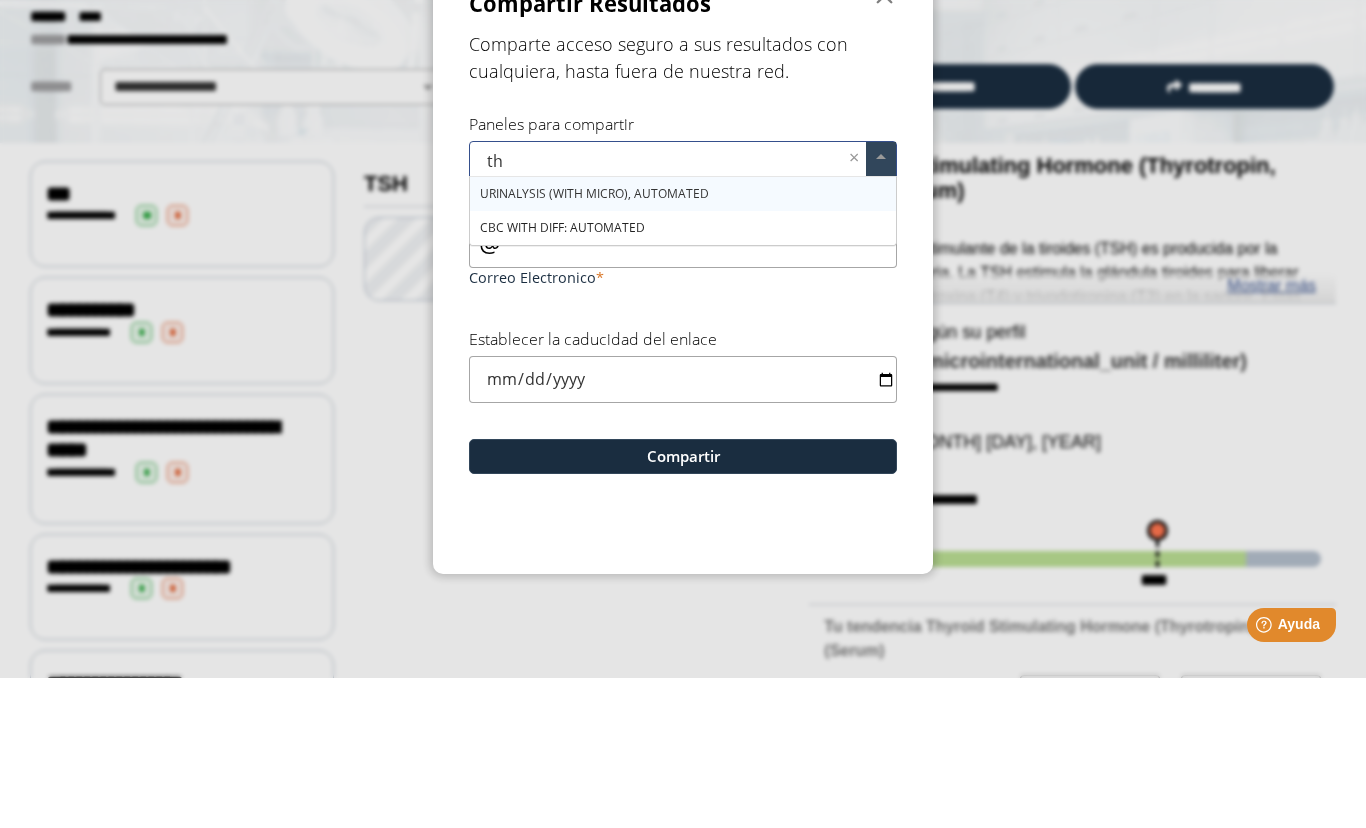 type on "ths" 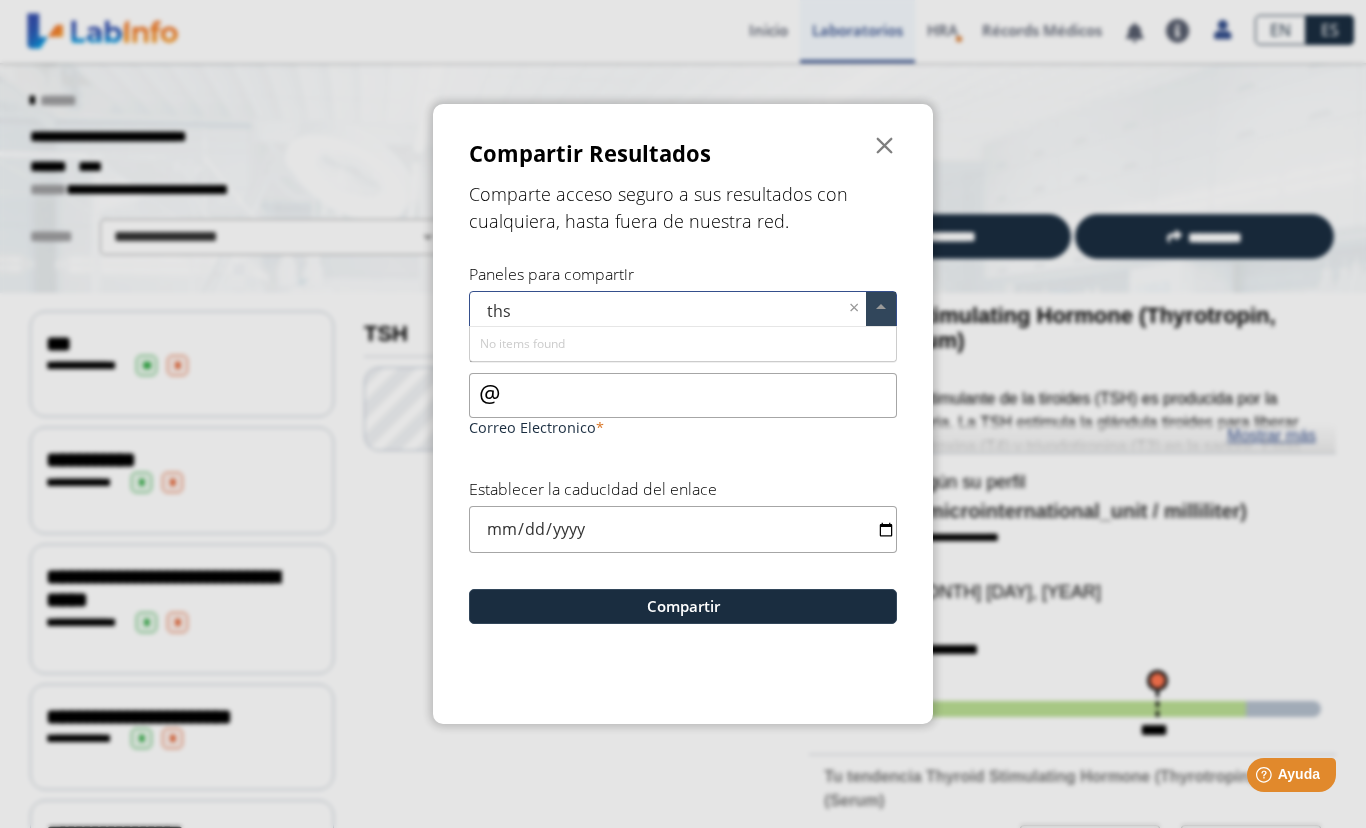 type 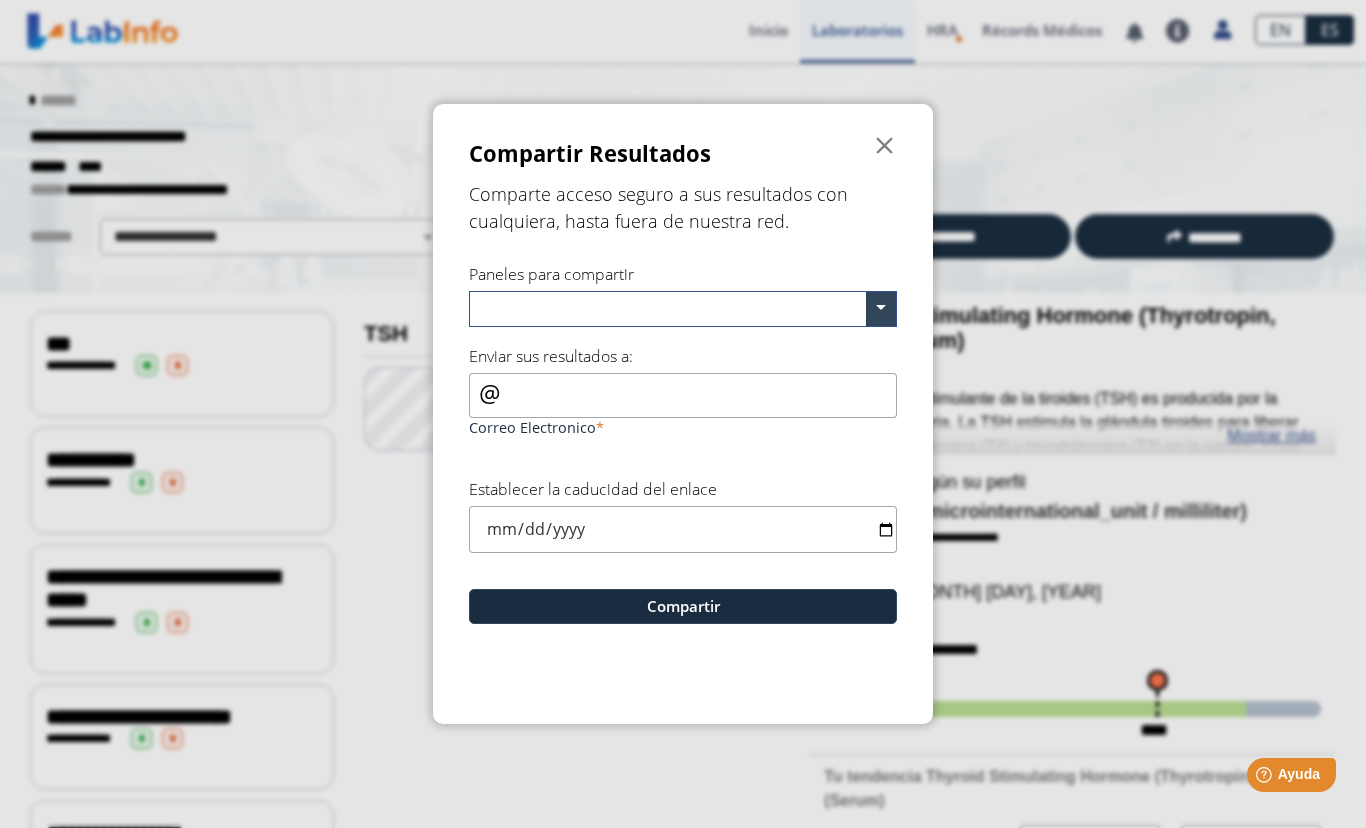 click on "" 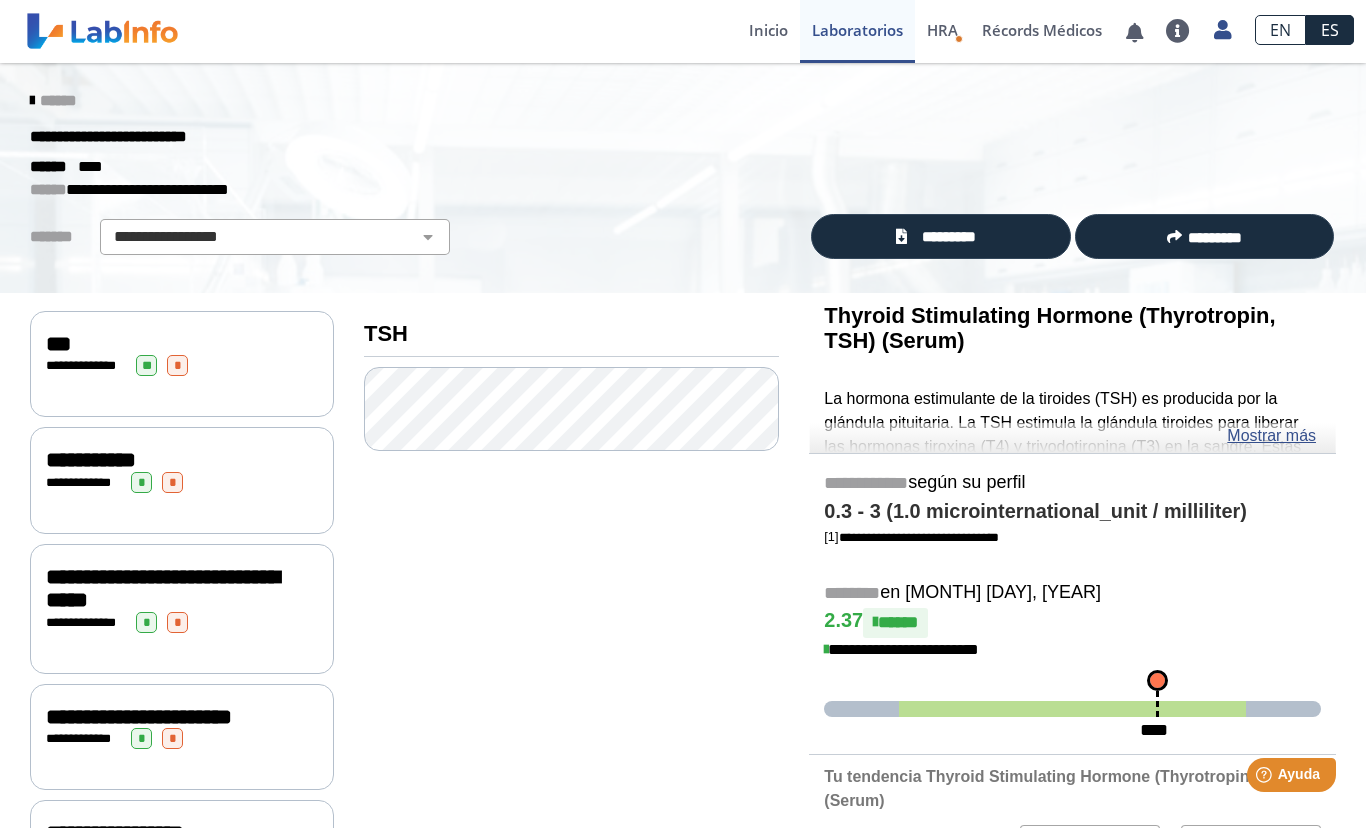 click on "*********" 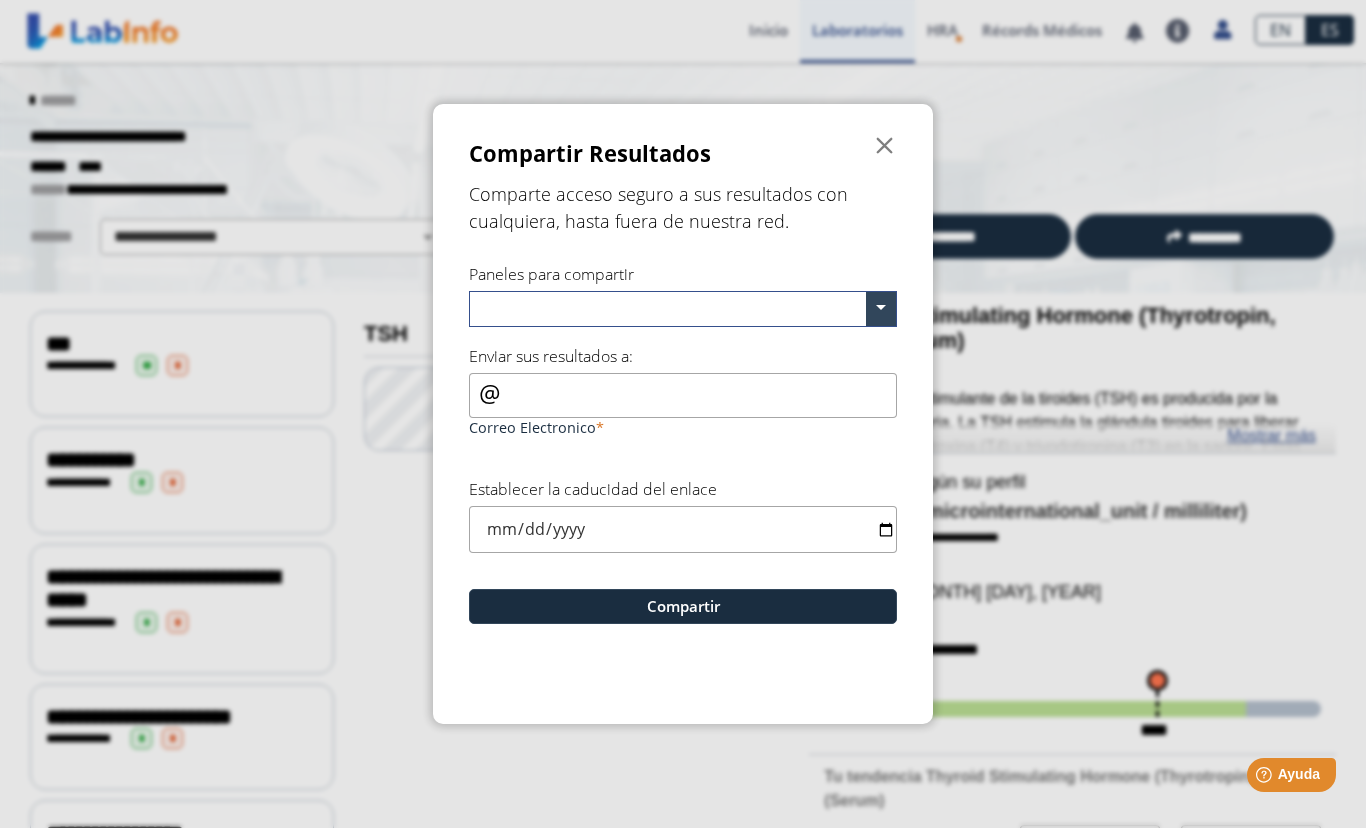 click 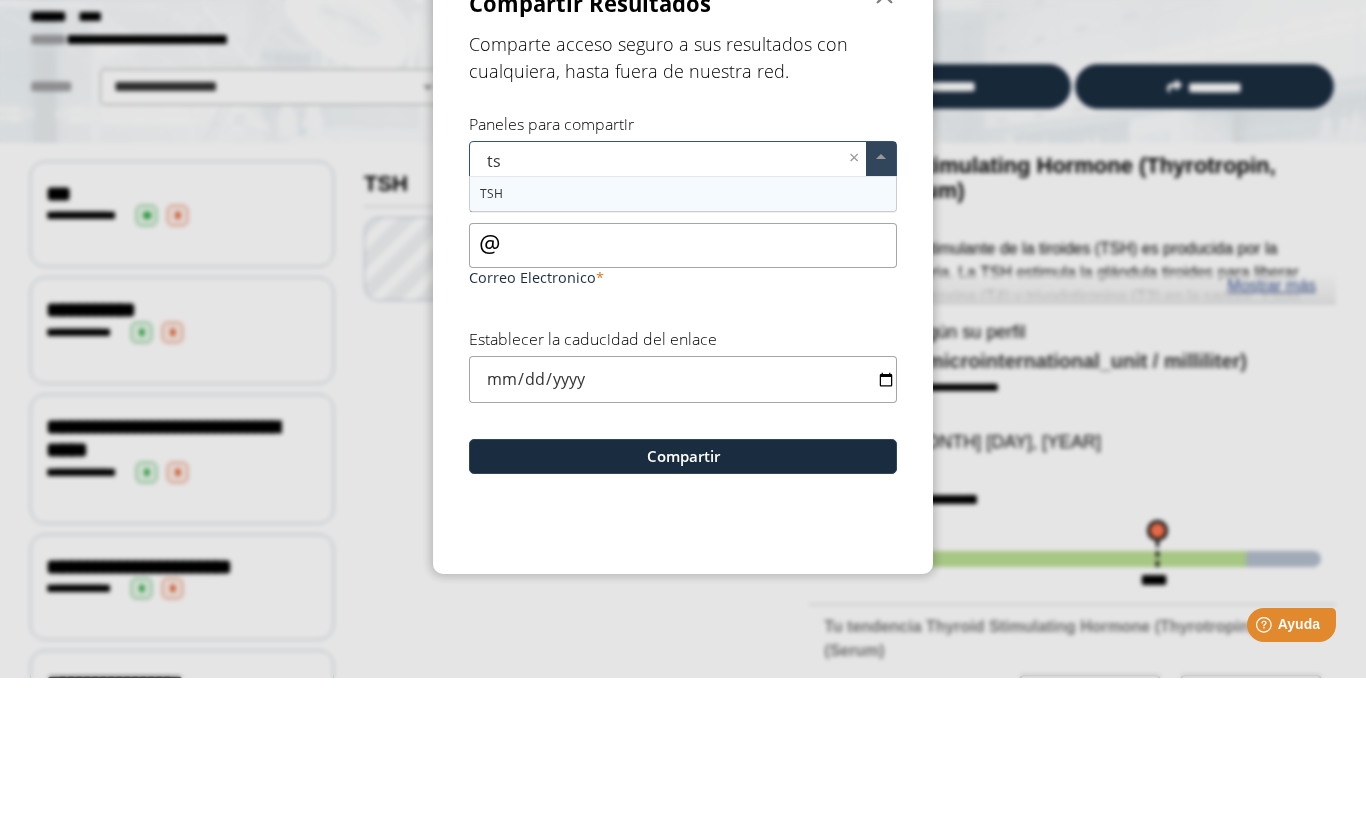 type on "tsh" 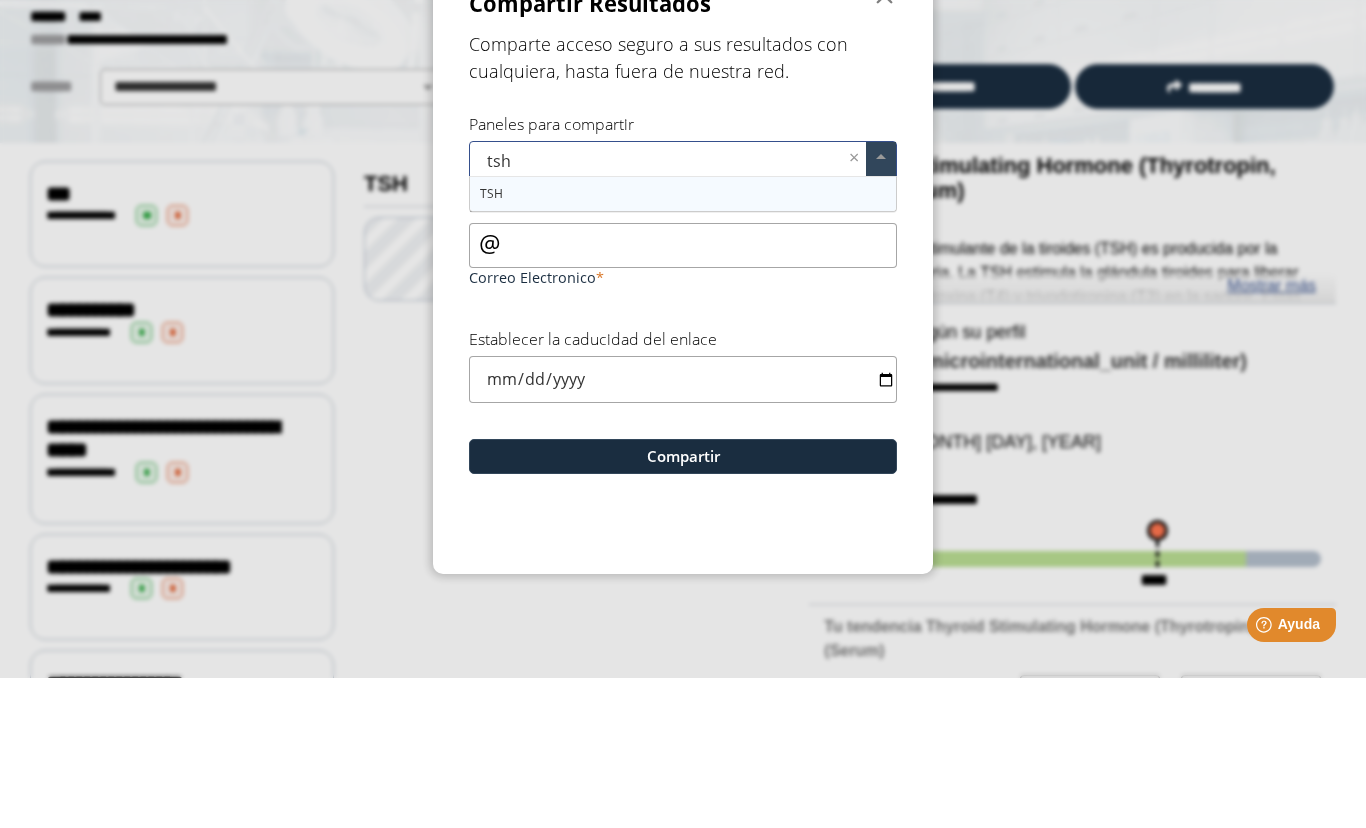 click on "TSH" at bounding box center (683, 344) 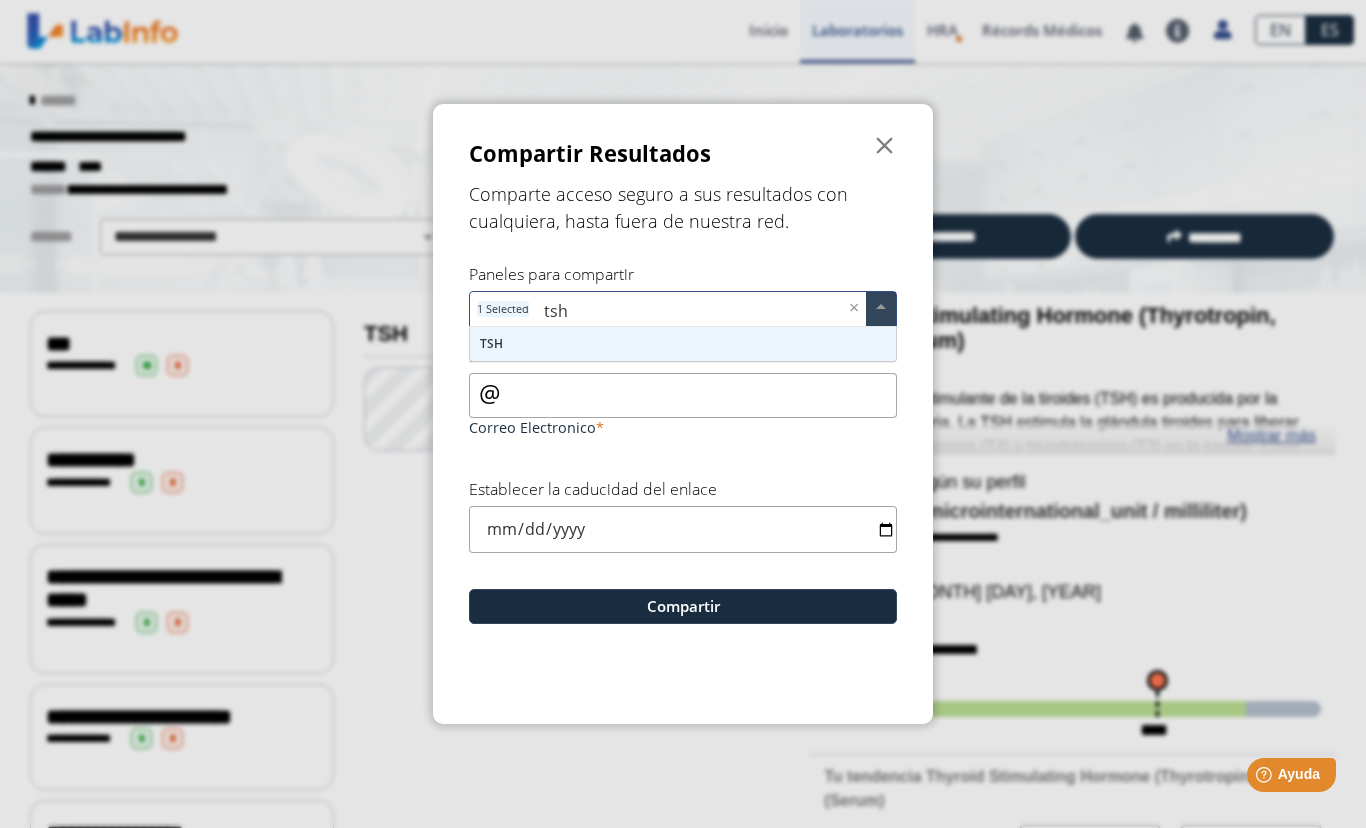type 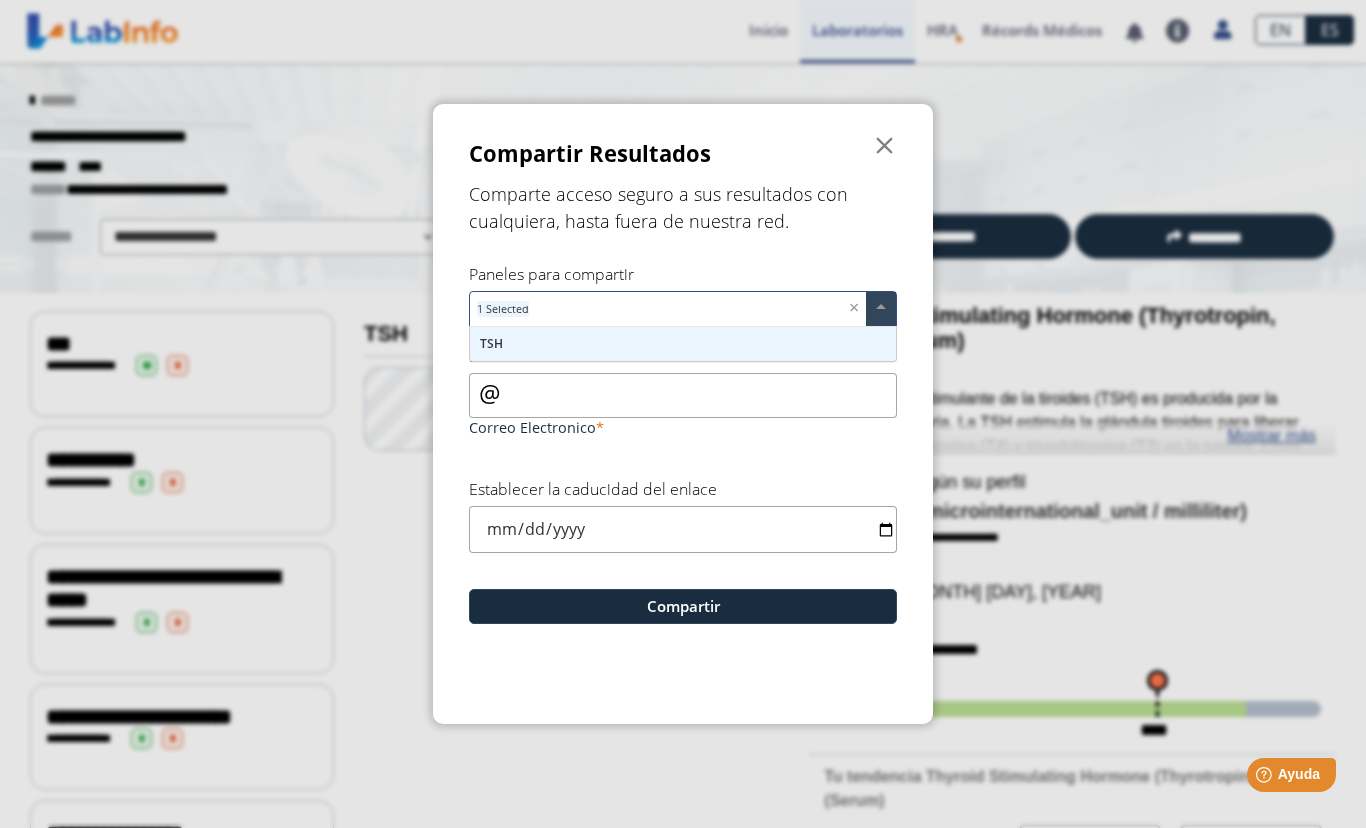 click on "Correo Electronico" at bounding box center [683, 395] 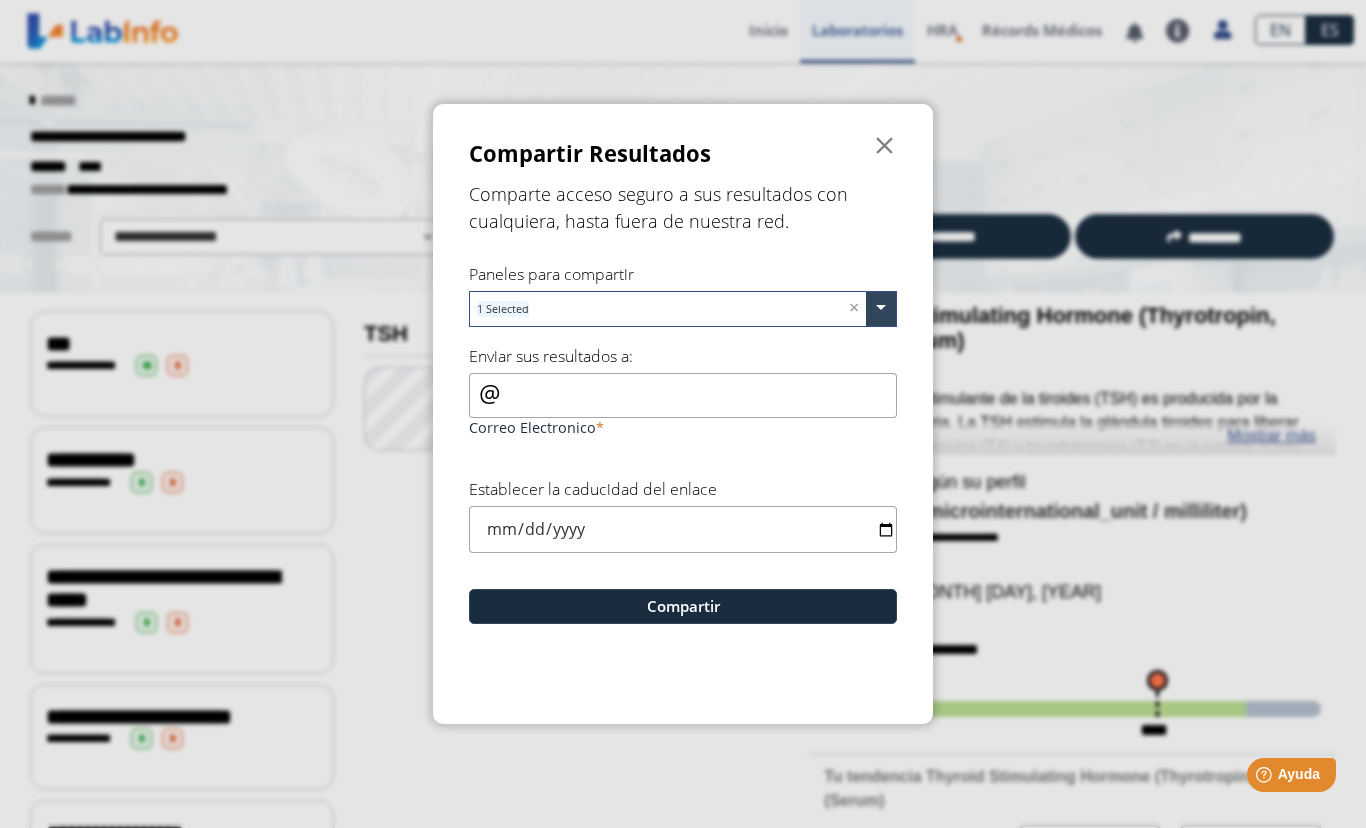 click on "" 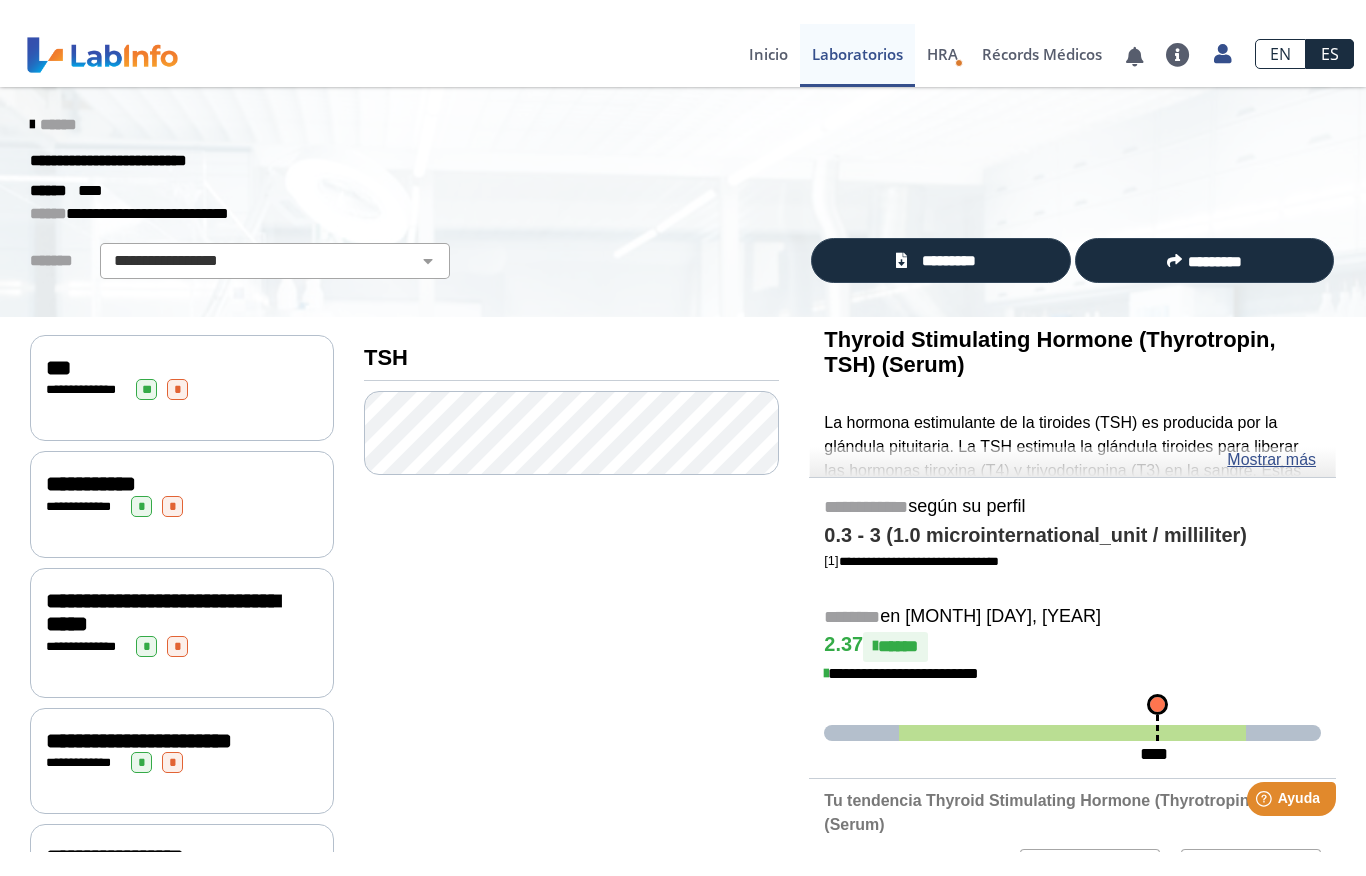 scroll, scrollTop: 0, scrollLeft: 0, axis: both 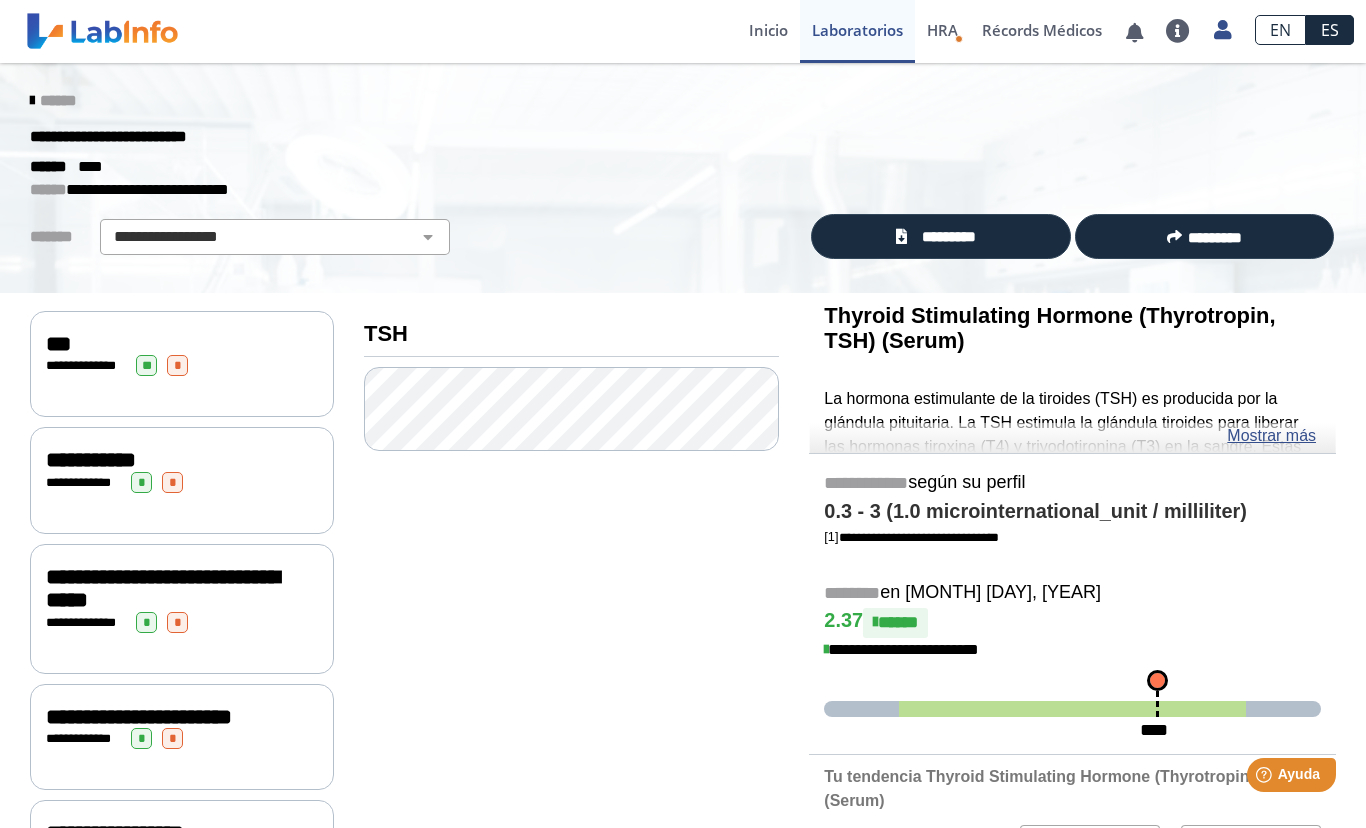 click on "*********" 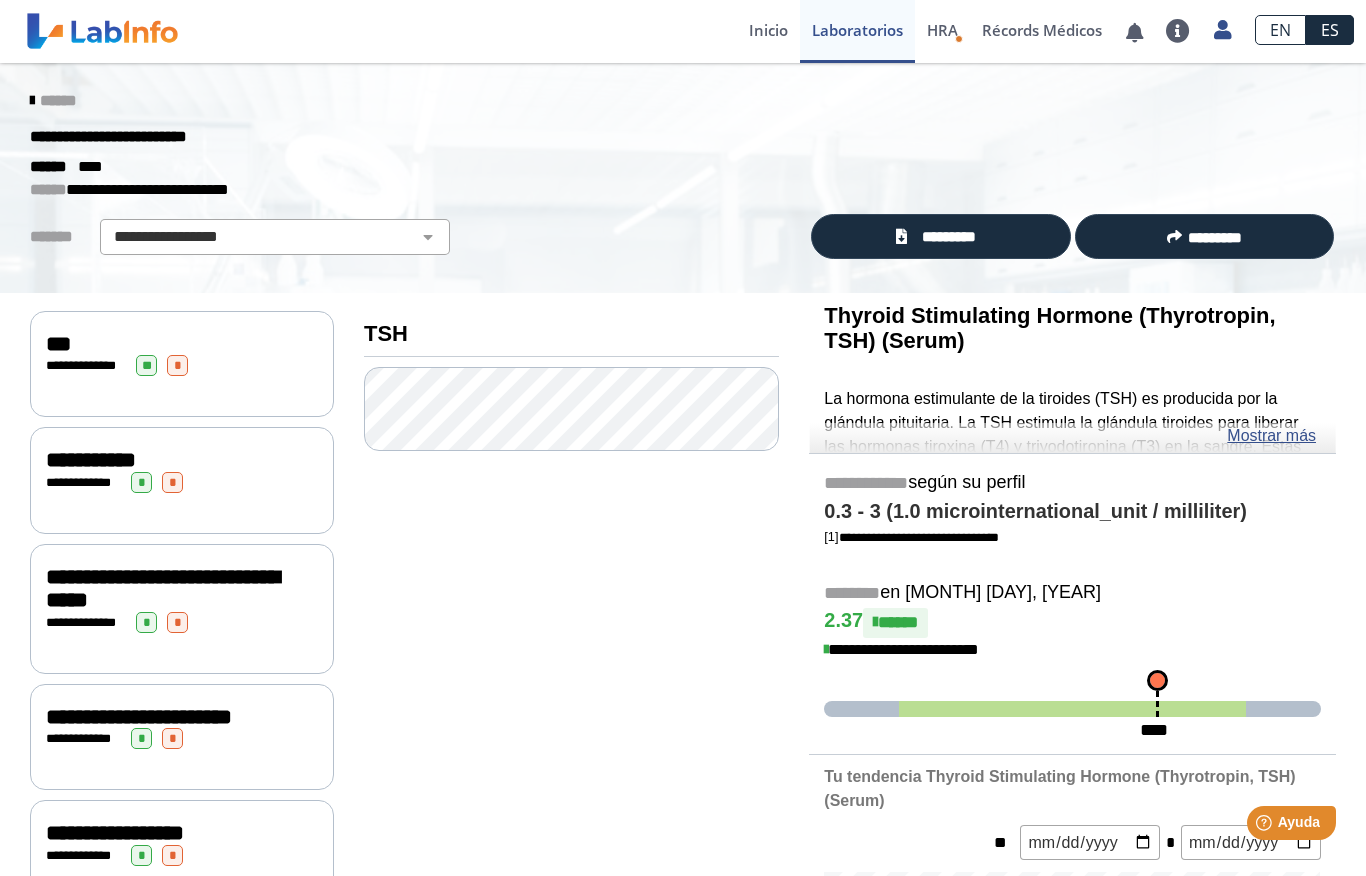 click on "*********" 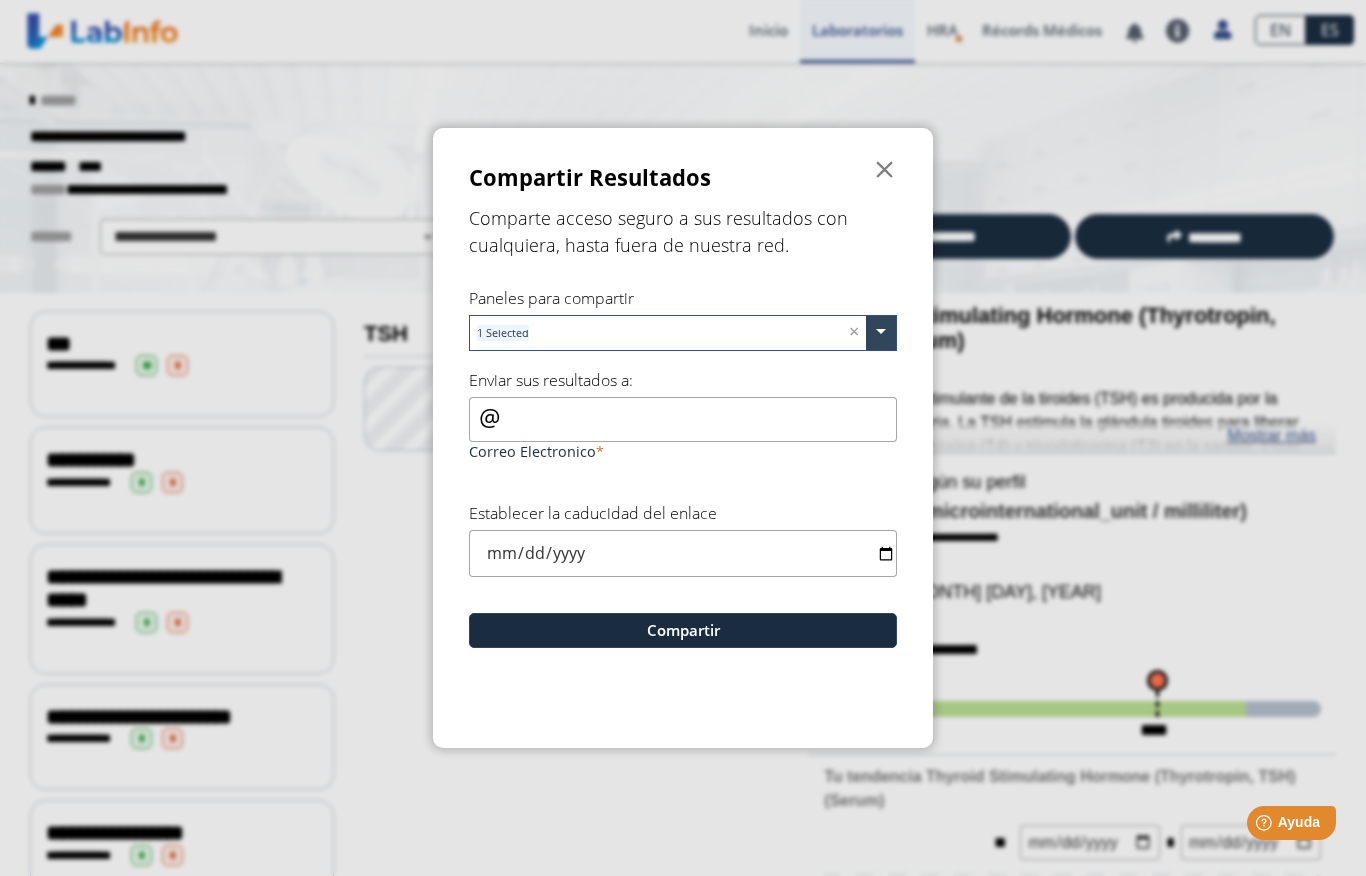 click 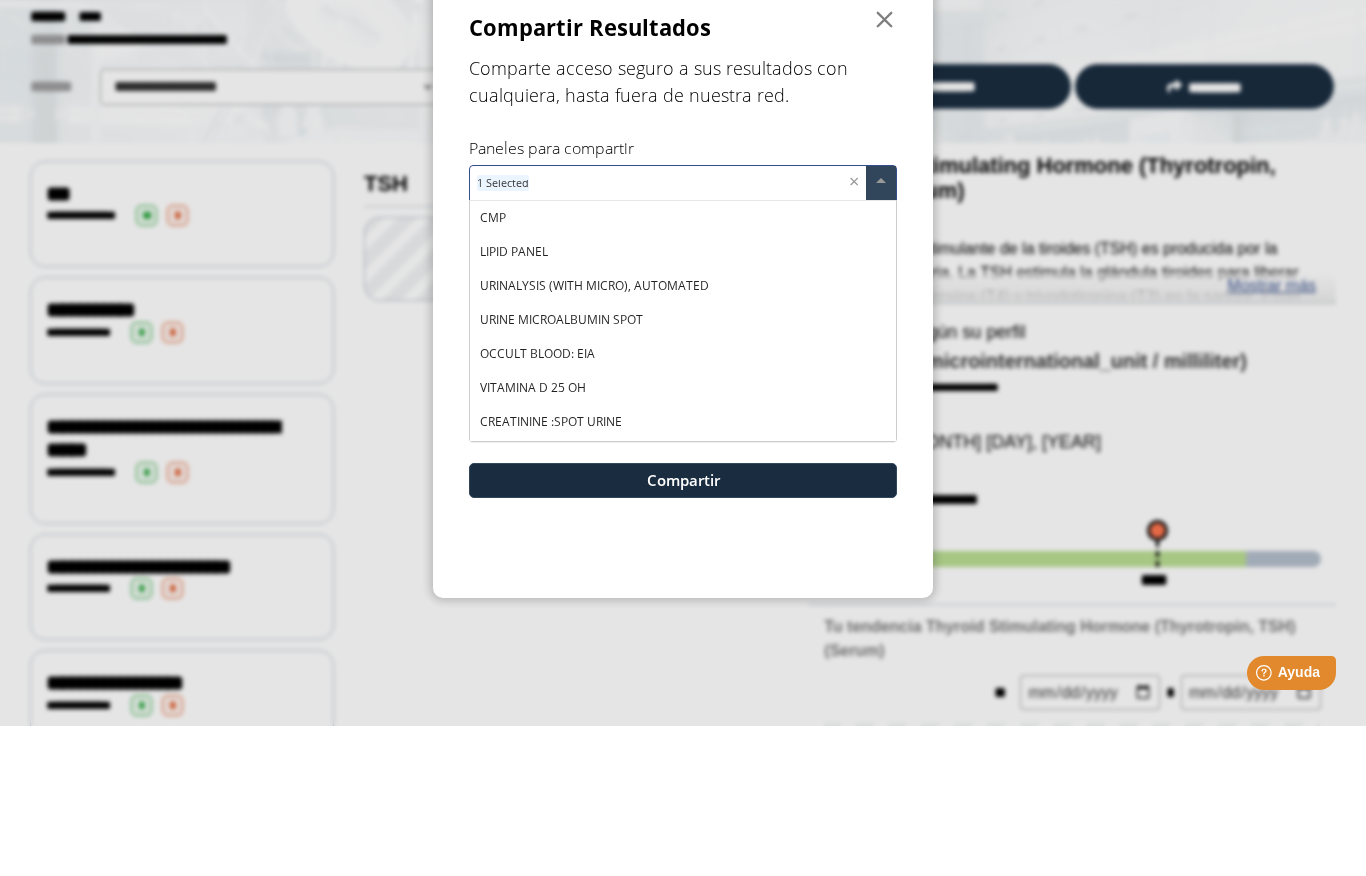 scroll, scrollTop: 202, scrollLeft: 0, axis: vertical 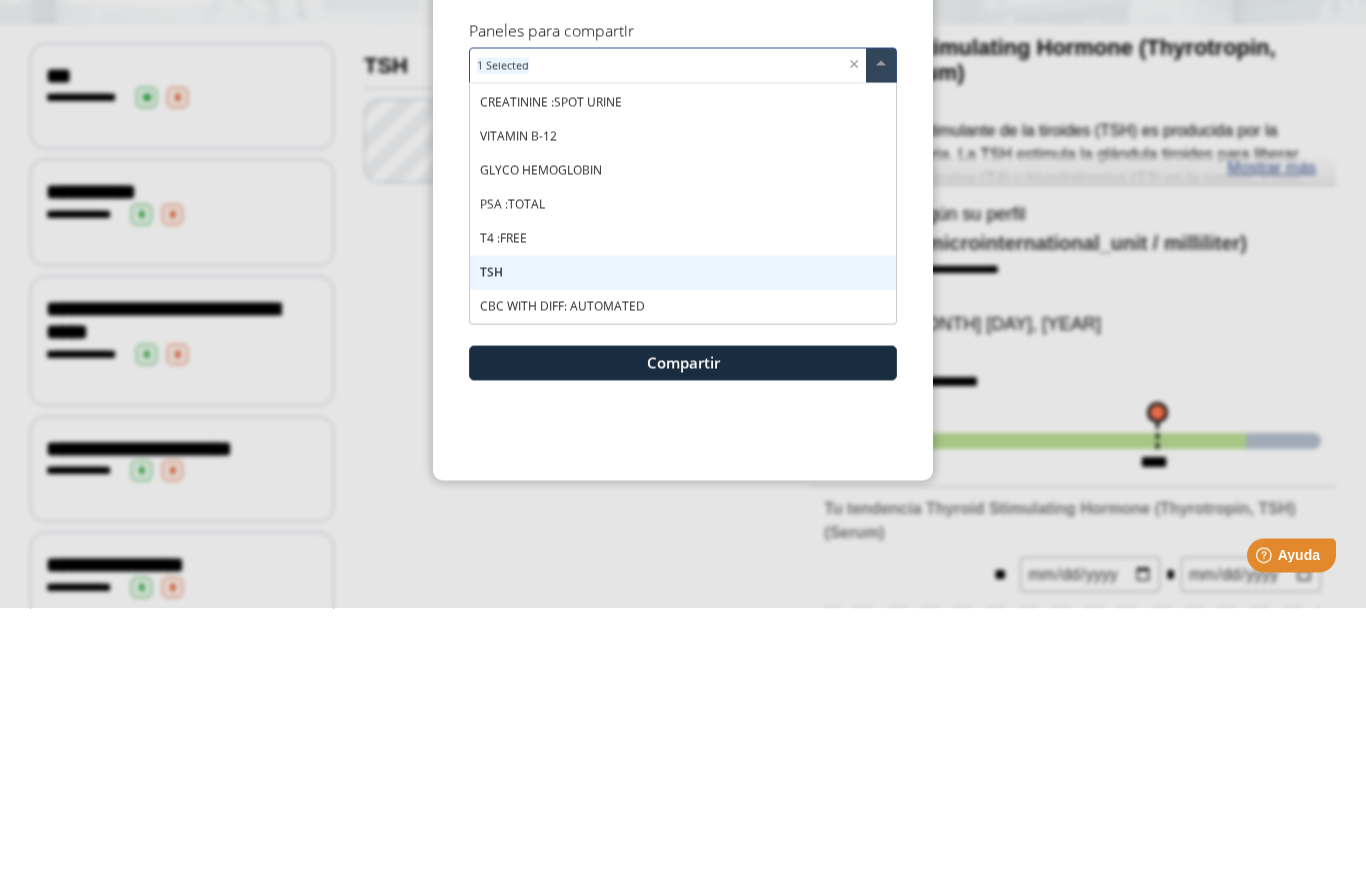 click on "TSH" at bounding box center (683, 540) 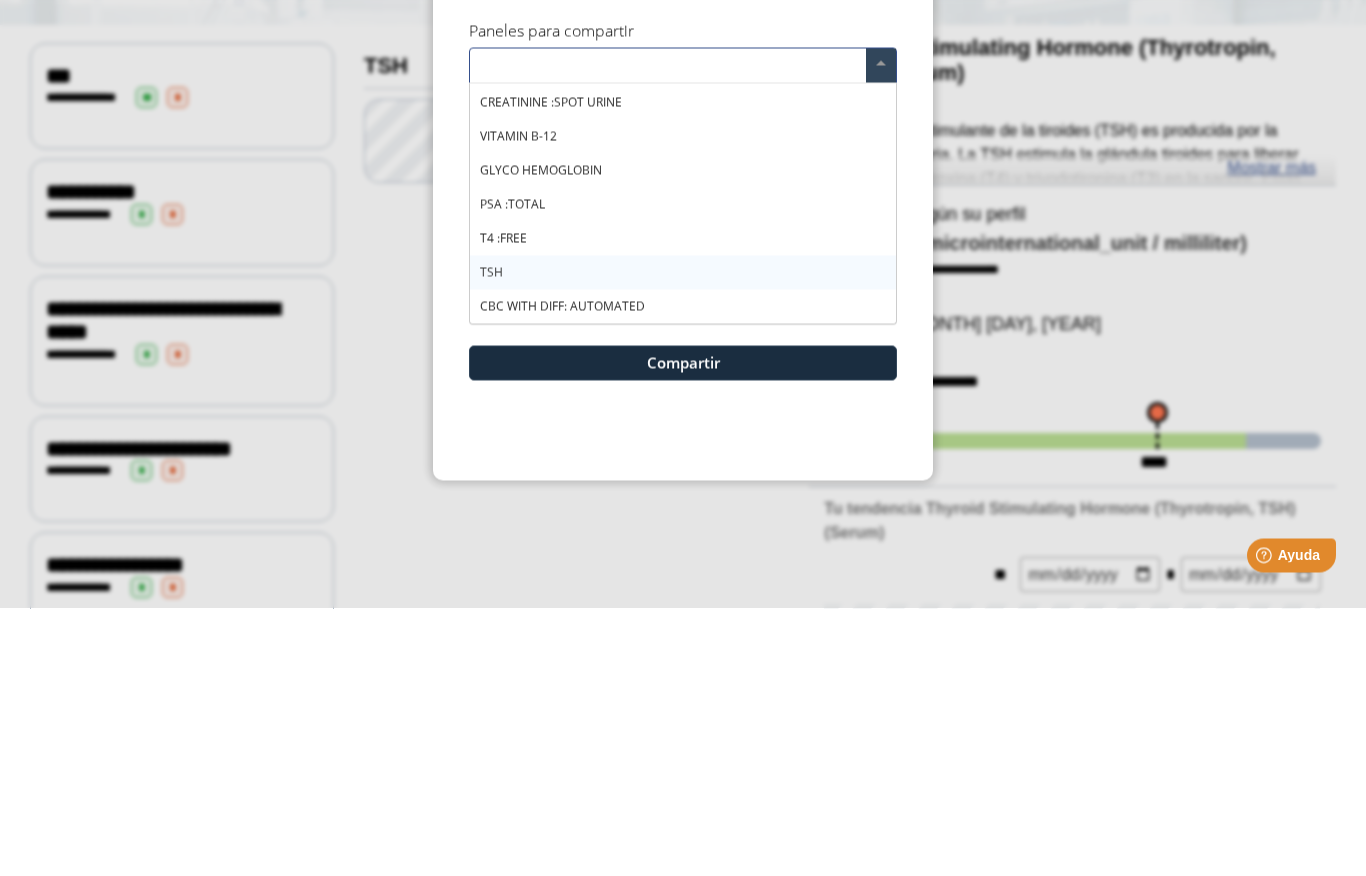 click on "TSH" at bounding box center (683, 540) 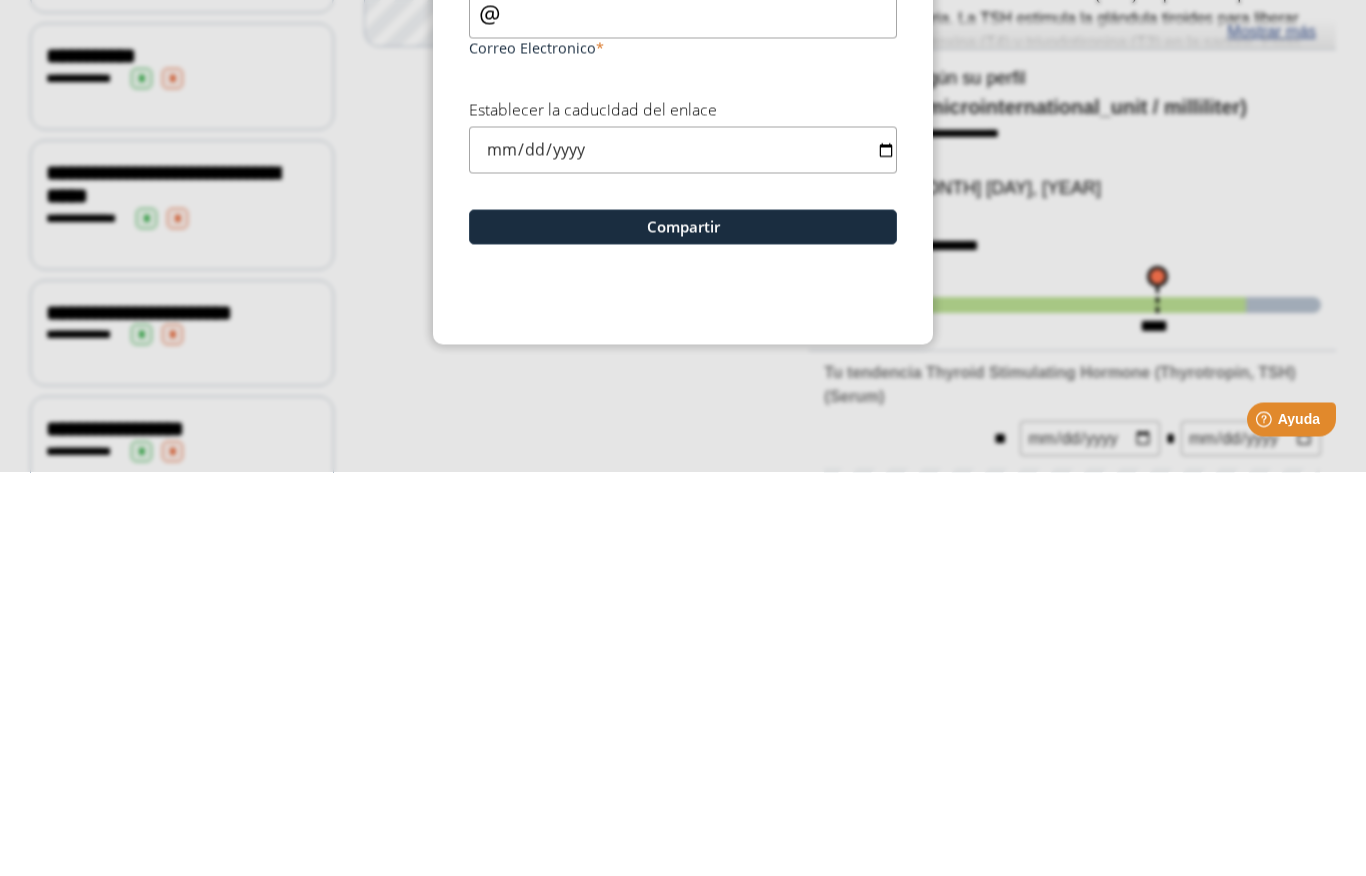 click on "Compartir" 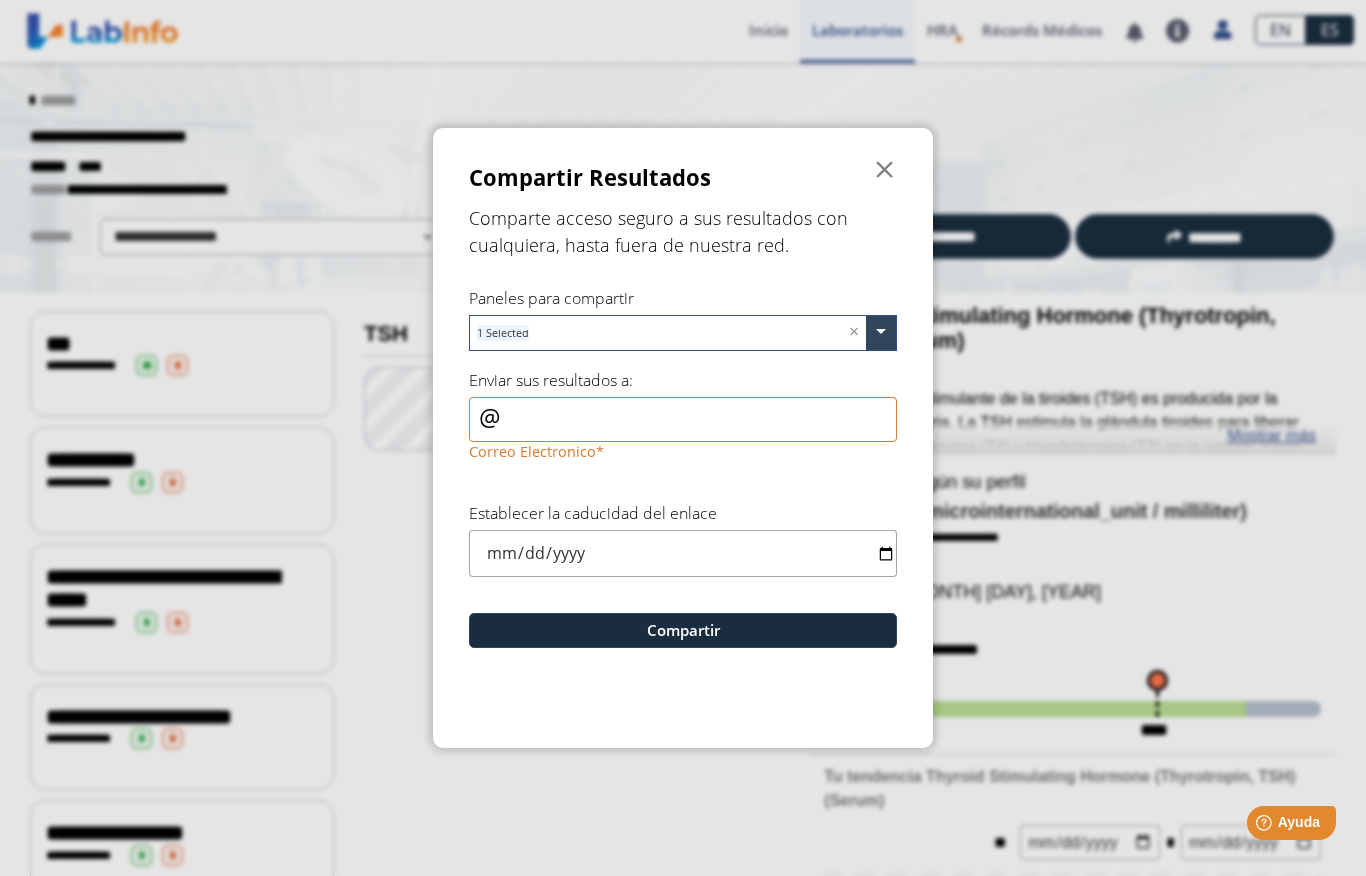 click on "Correo Electronico" at bounding box center (683, 419) 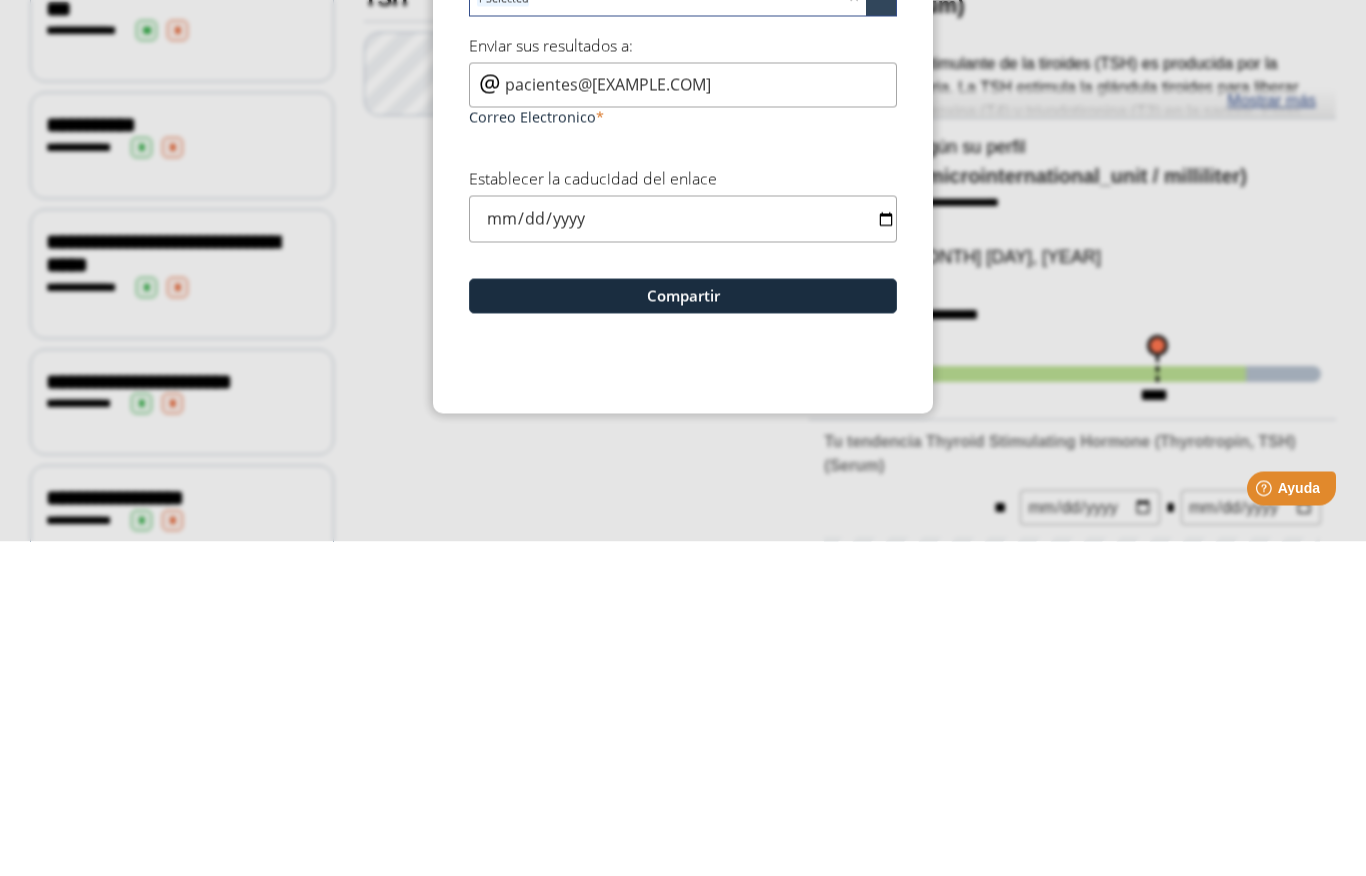 type on "pacientes@[EXAMPLE.COM]" 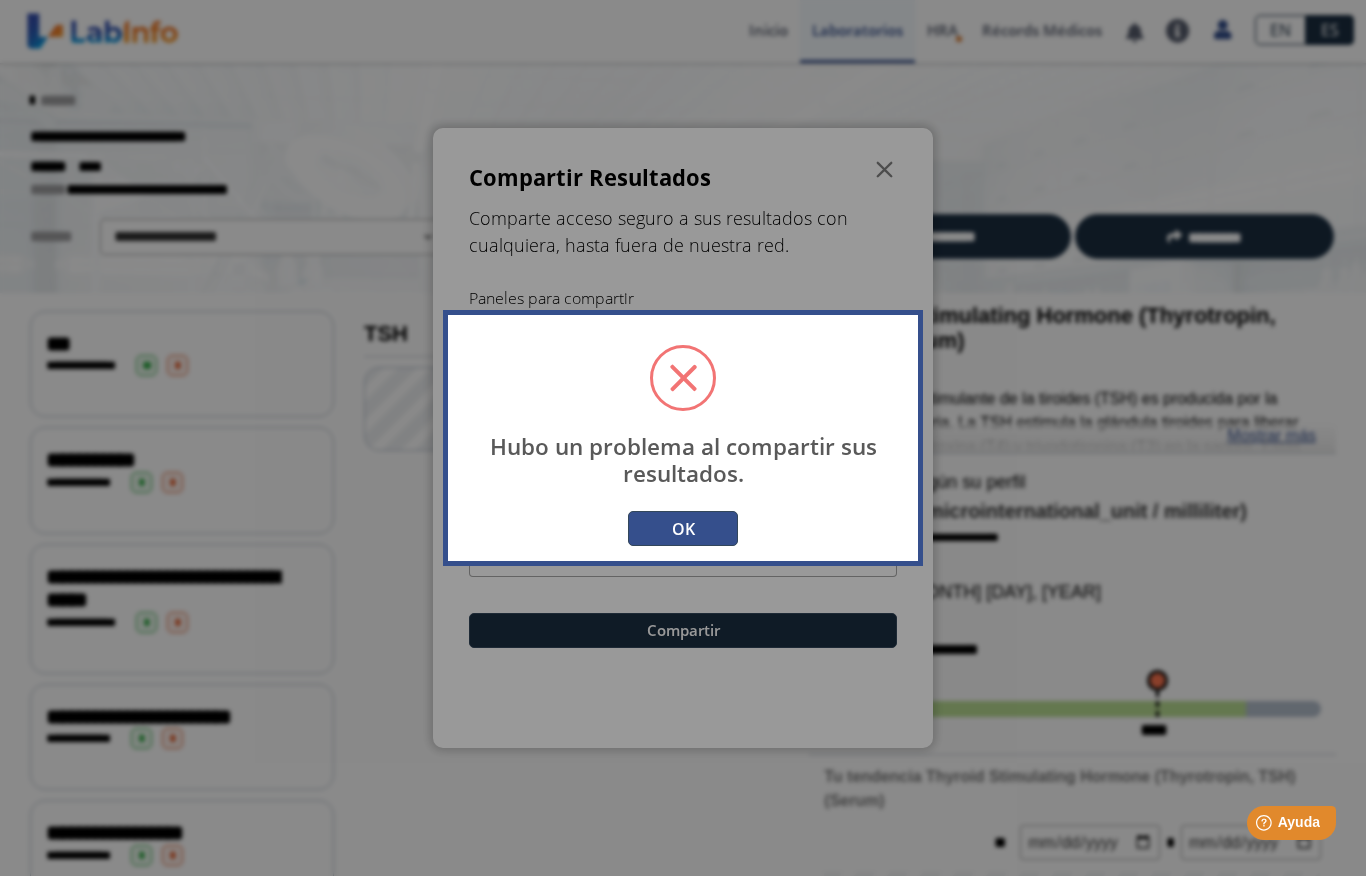 click on "OK" at bounding box center [683, 528] 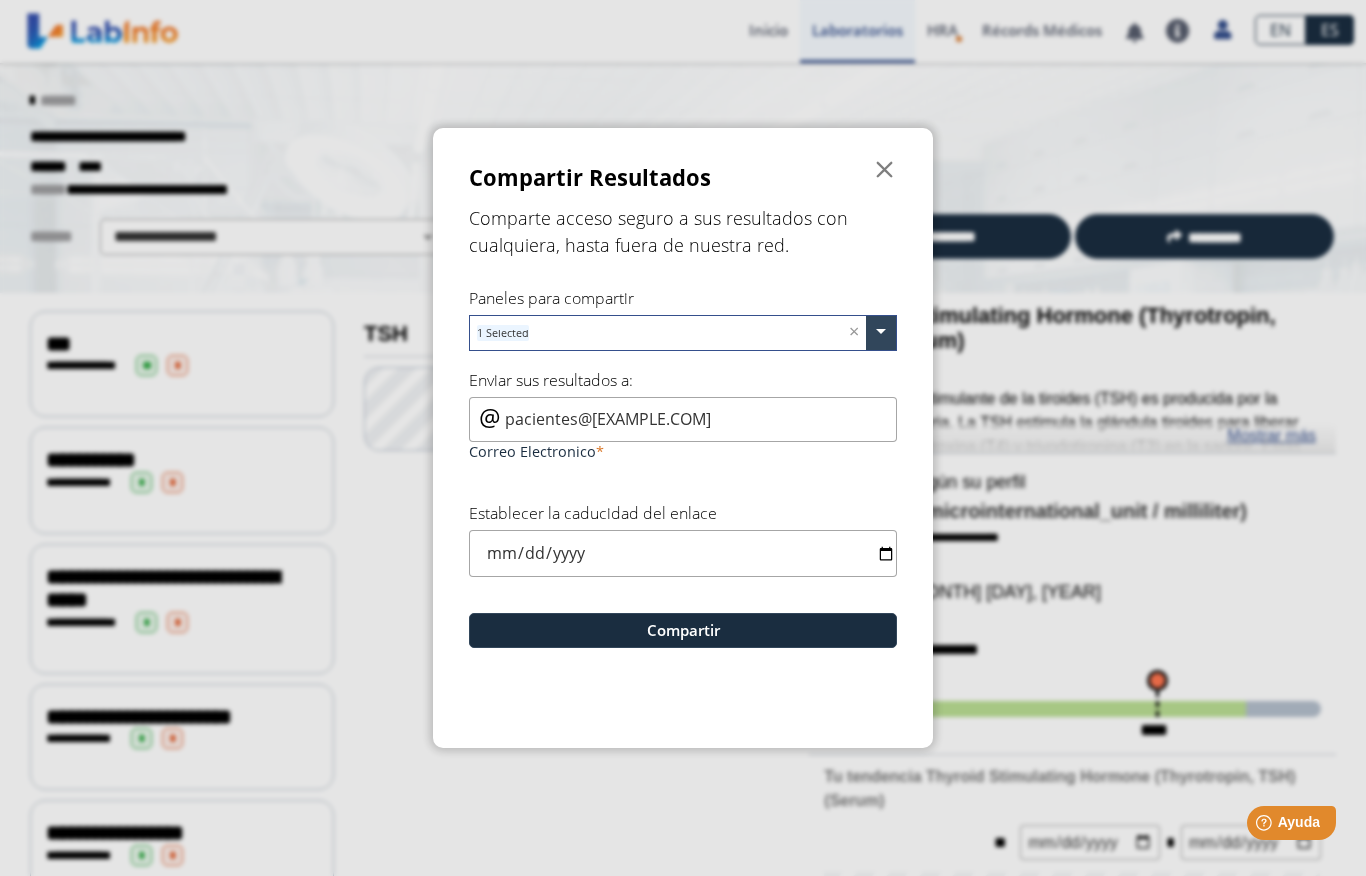 click at bounding box center [683, 553] 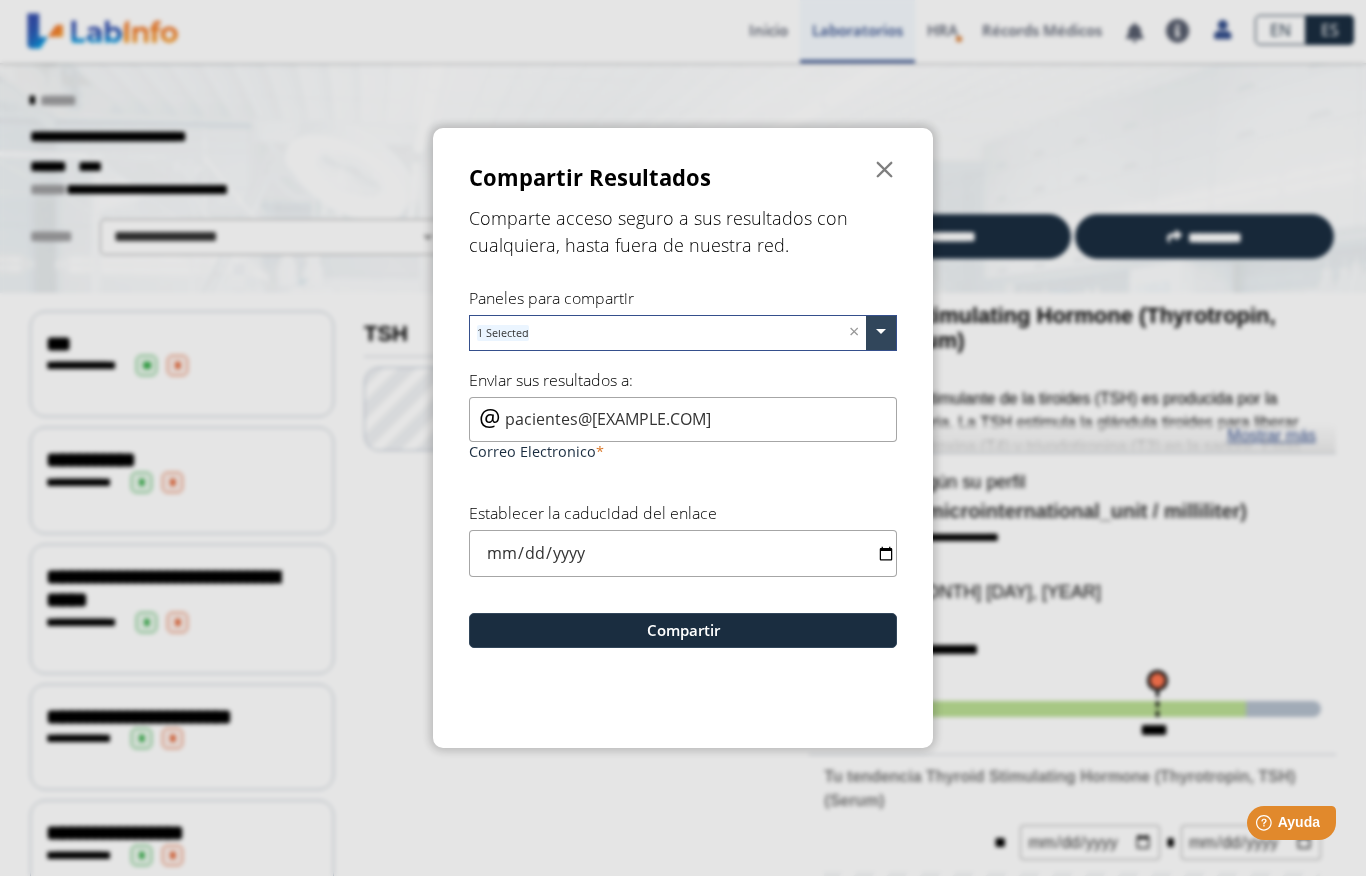type on "[YEAR]-[MONTH]-[DAY]" 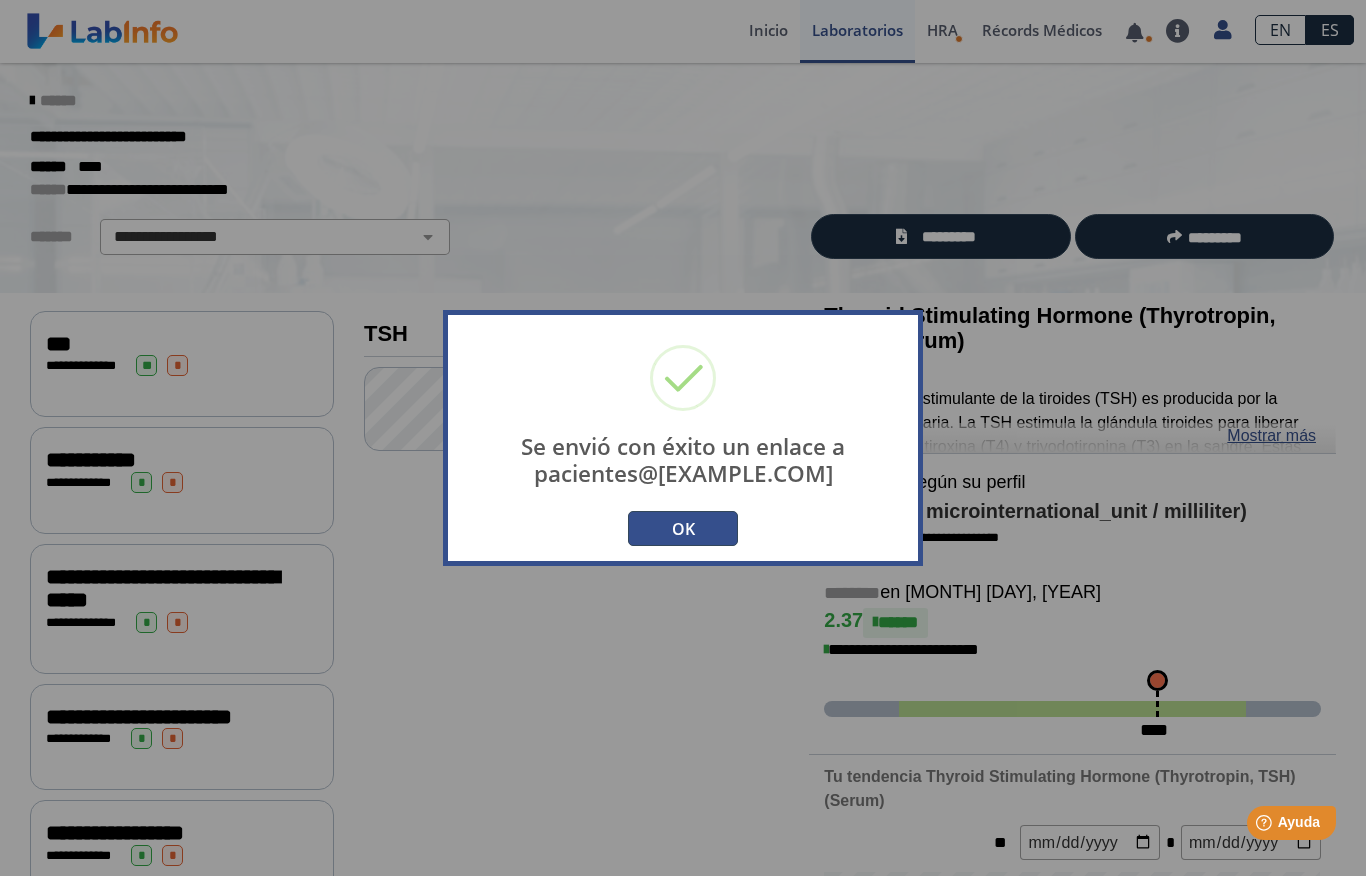 click on "OK" at bounding box center [683, 528] 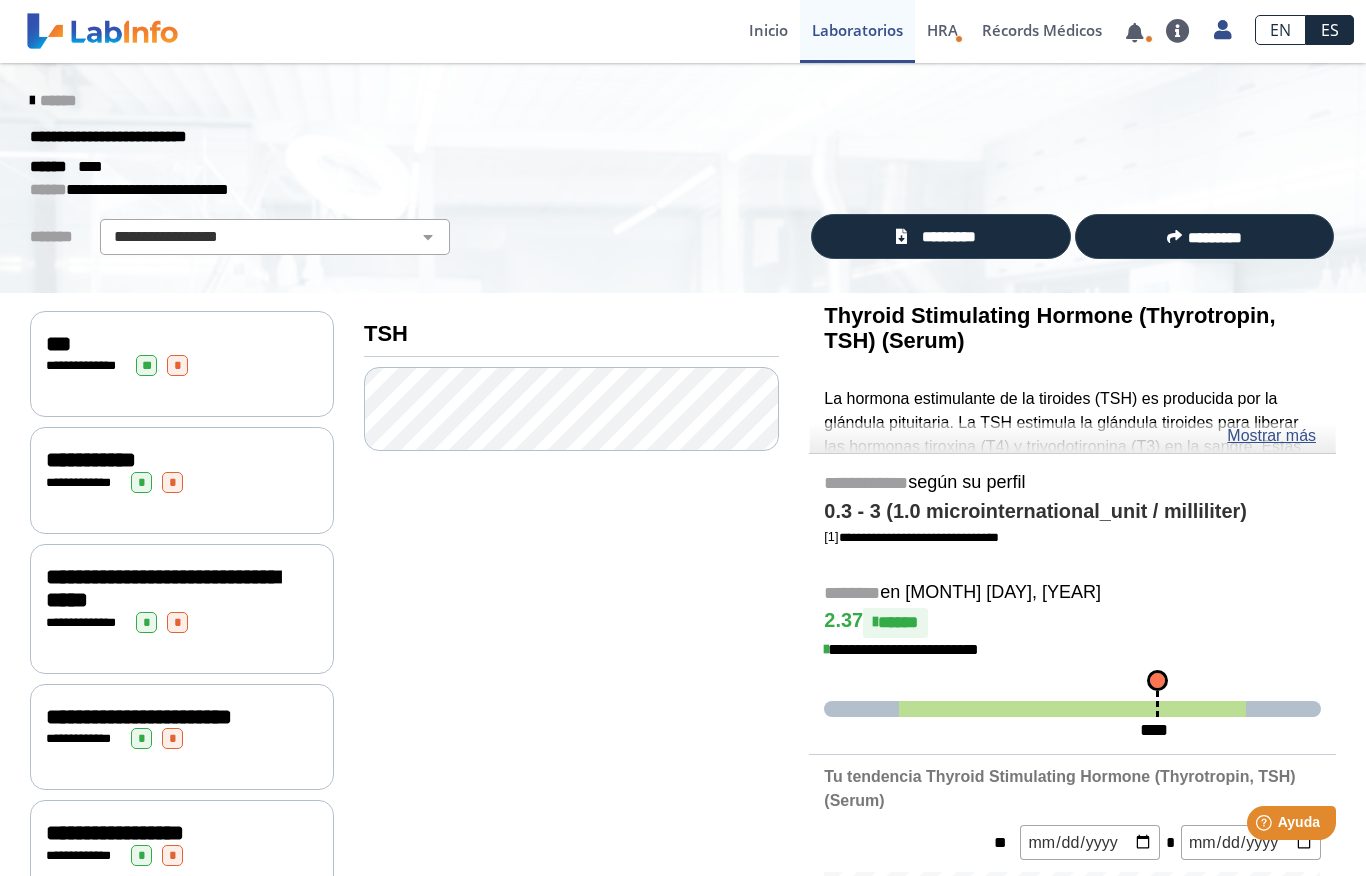 click on "*********" 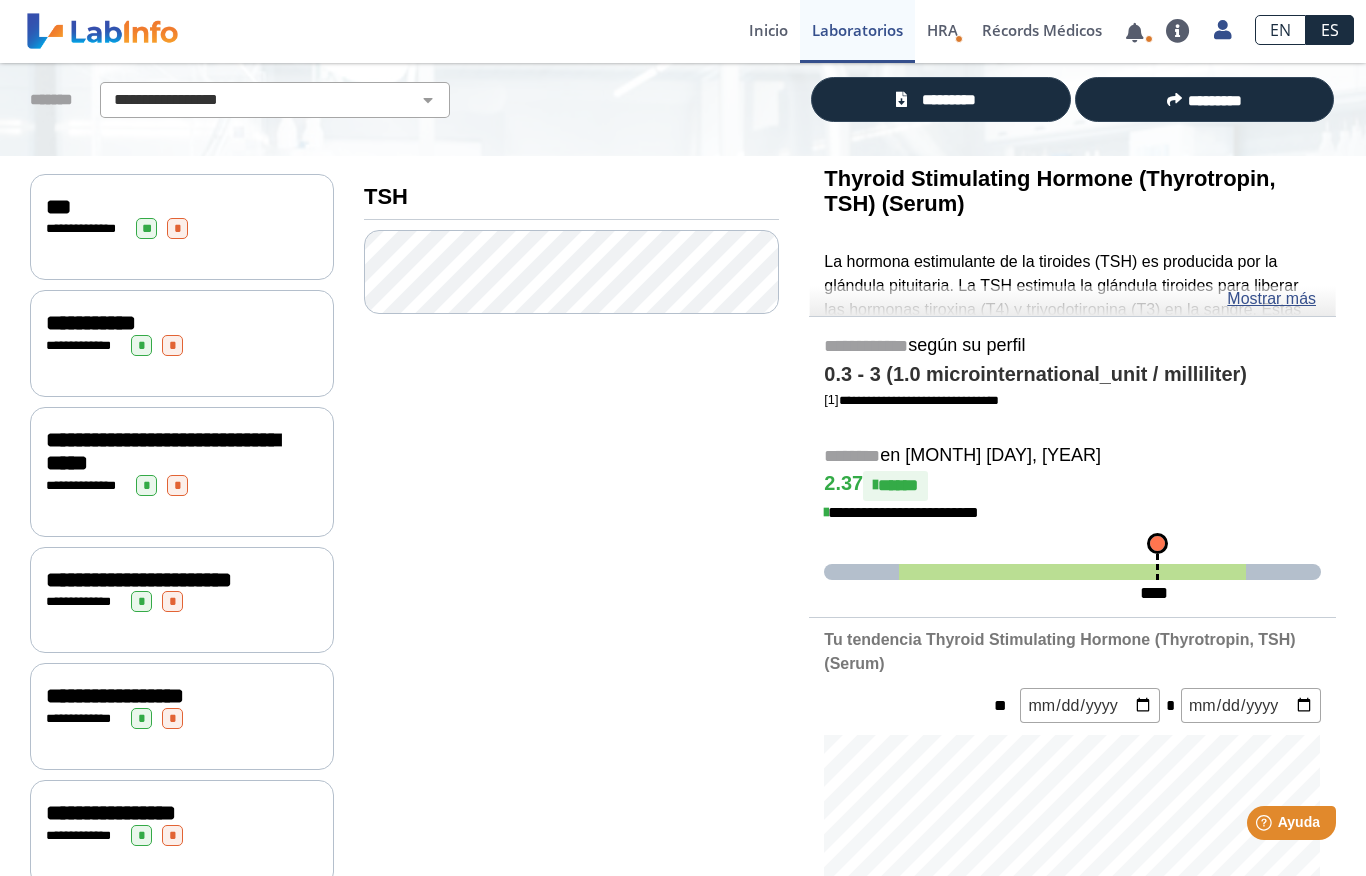 scroll, scrollTop: 138, scrollLeft: 0, axis: vertical 